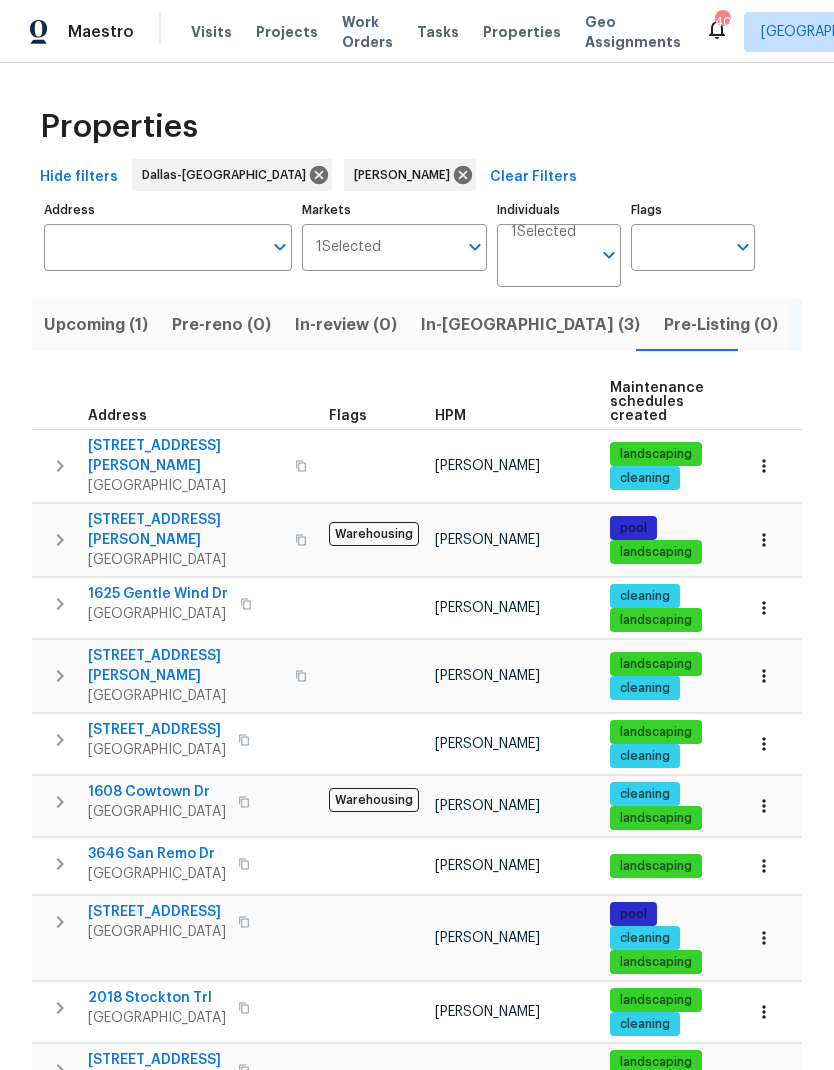 scroll, scrollTop: 0, scrollLeft: 0, axis: both 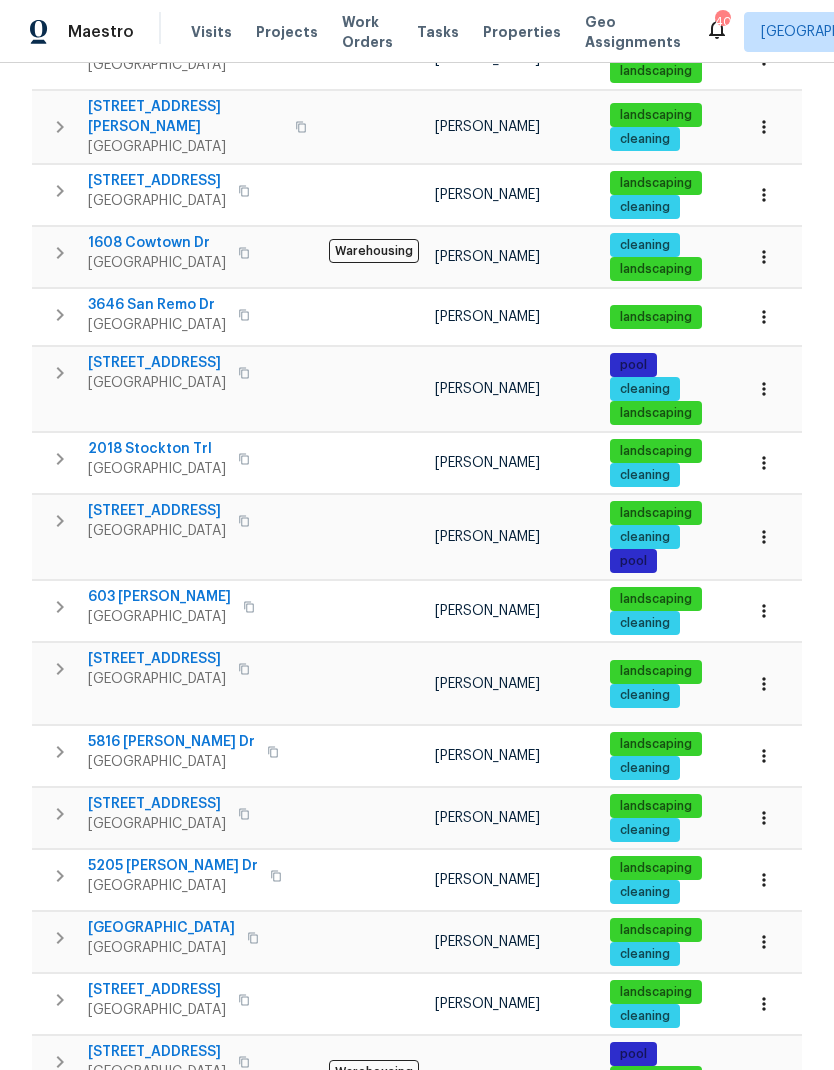 click on "5816 Yolanda Dr" at bounding box center (171, 742) 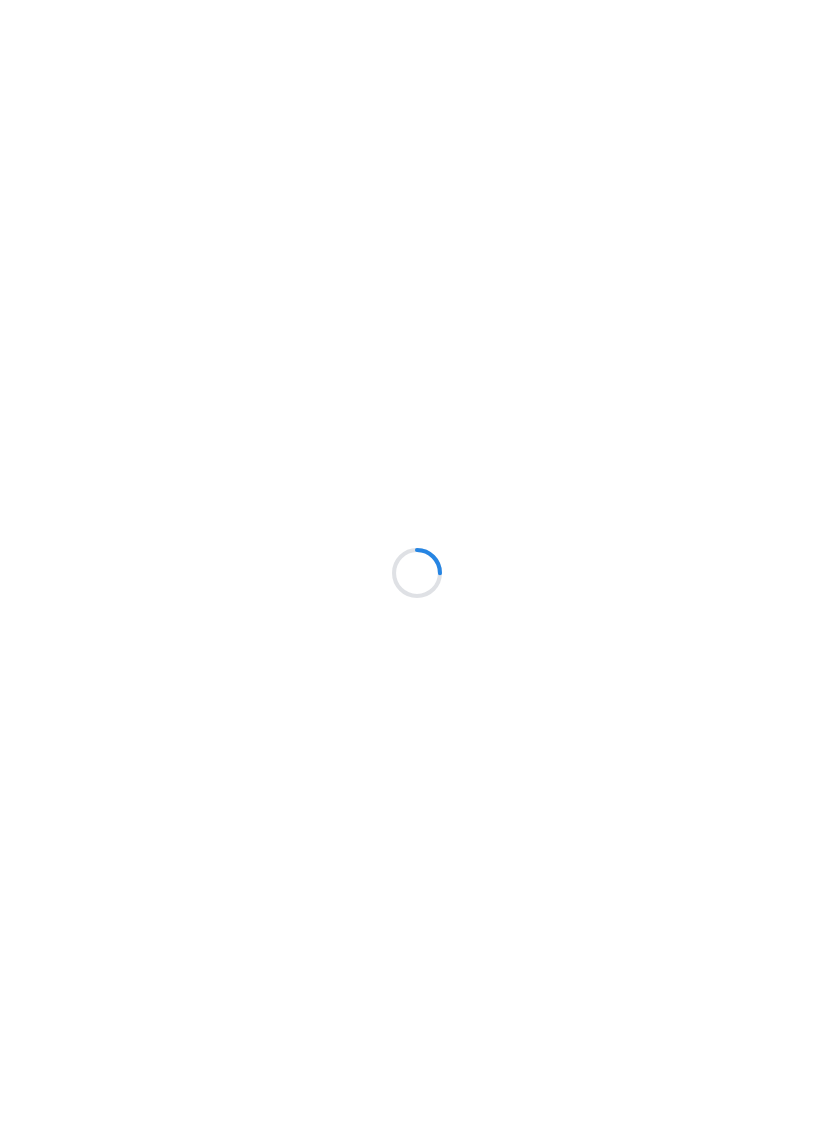 scroll, scrollTop: 0, scrollLeft: 0, axis: both 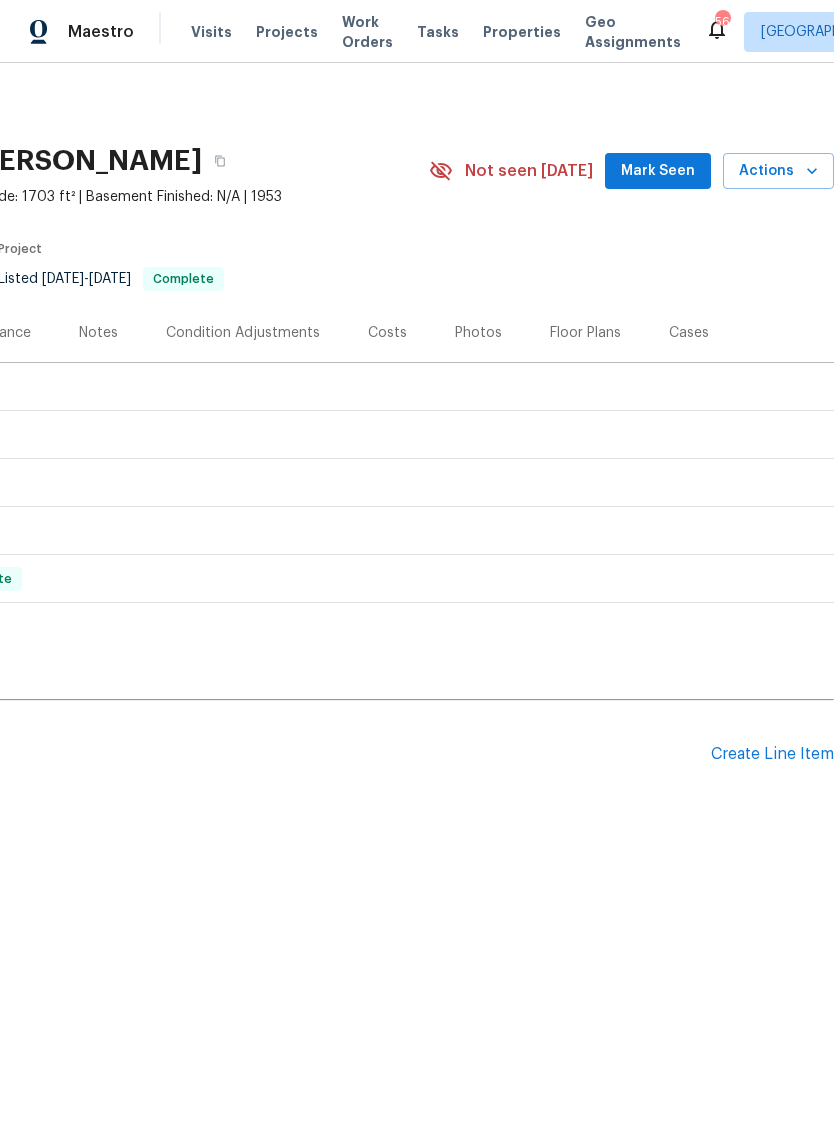 click on "Create Line Item" at bounding box center (772, 754) 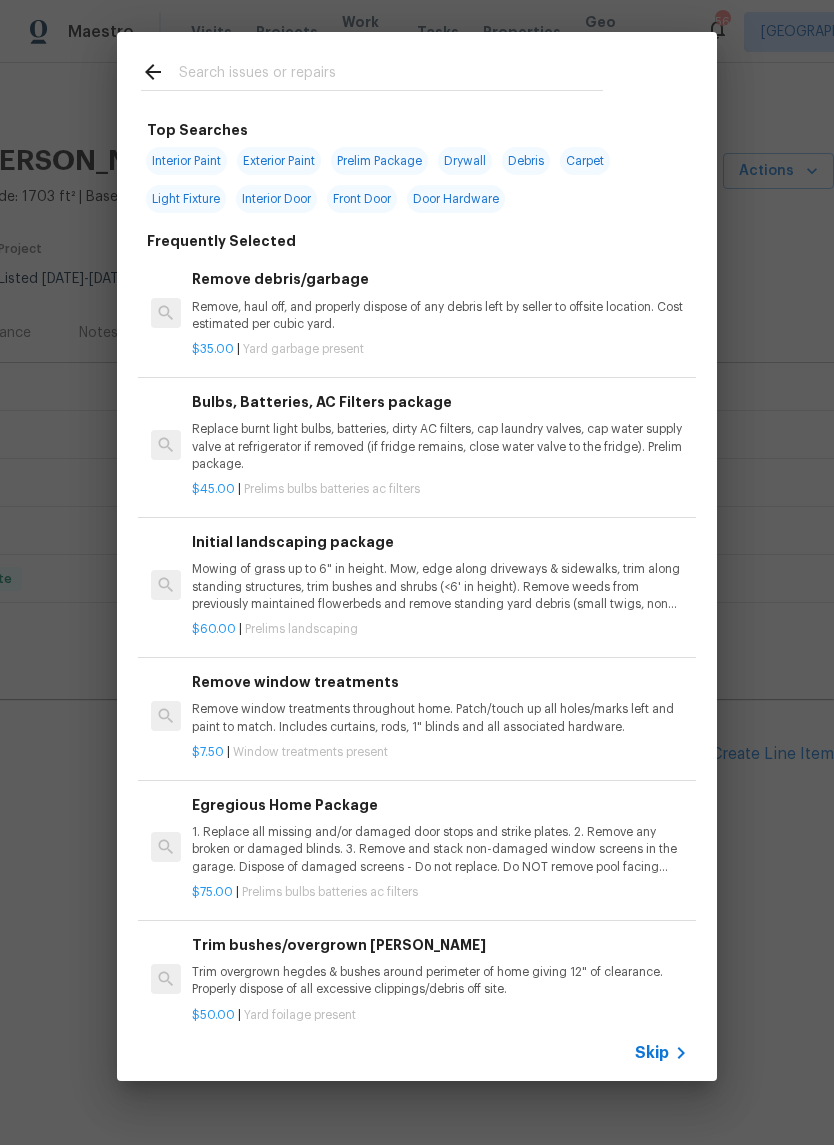 click at bounding box center (391, 75) 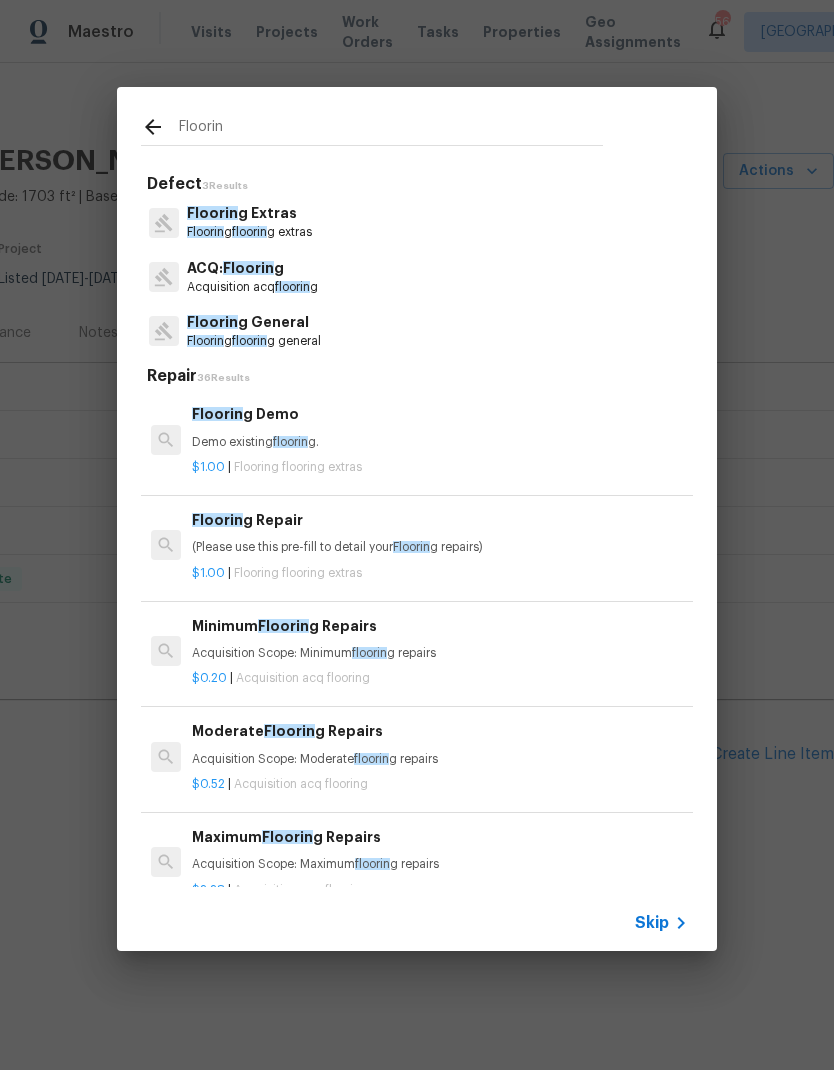 type on "Flooring" 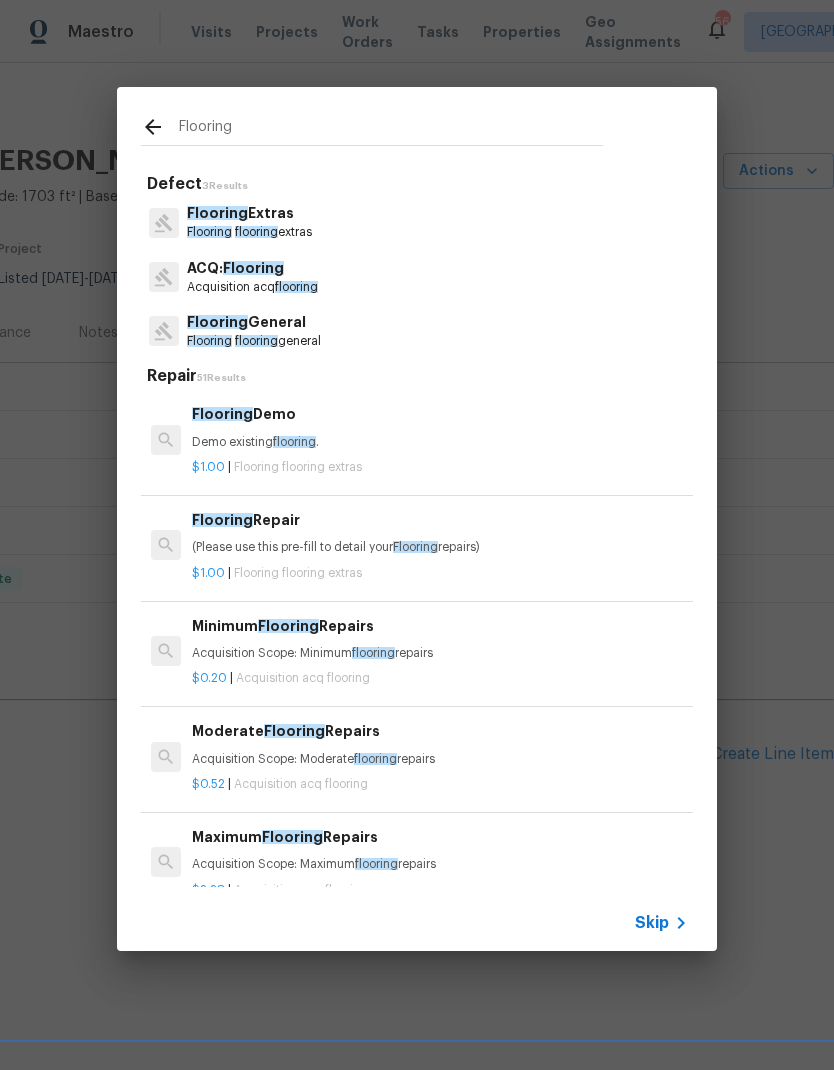 click on "Flooring  General" at bounding box center (254, 322) 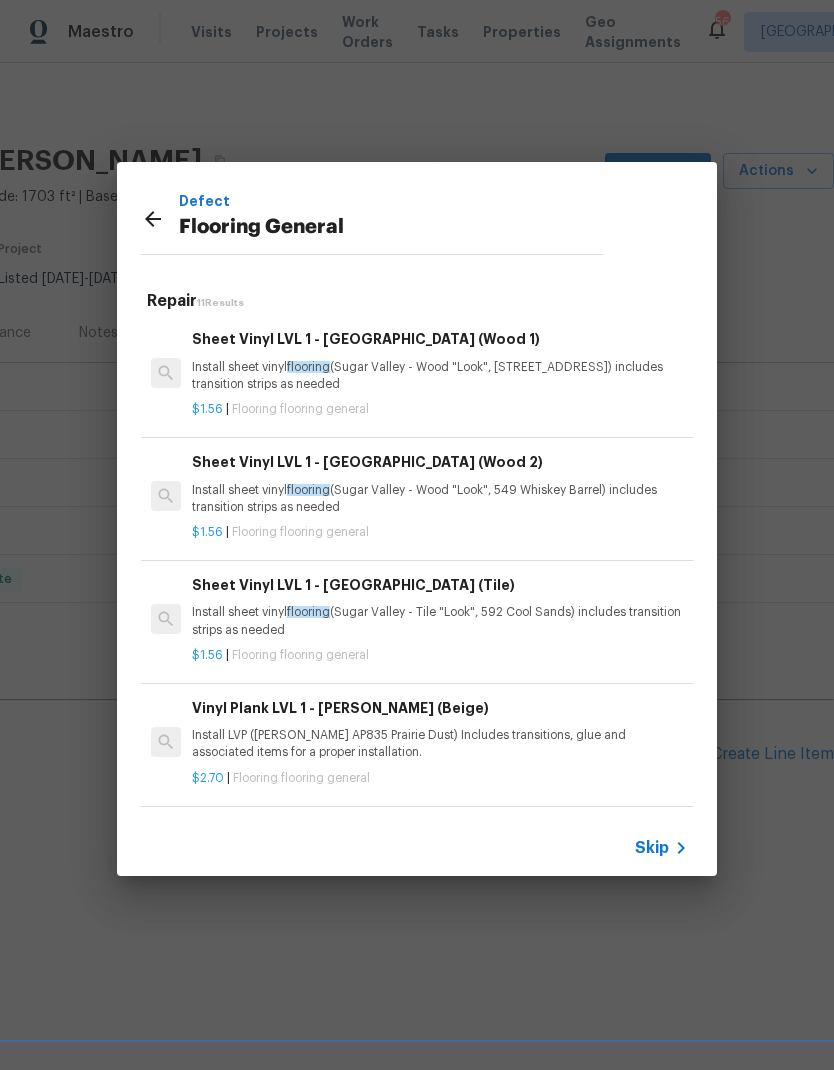click on "Skip" at bounding box center [652, 848] 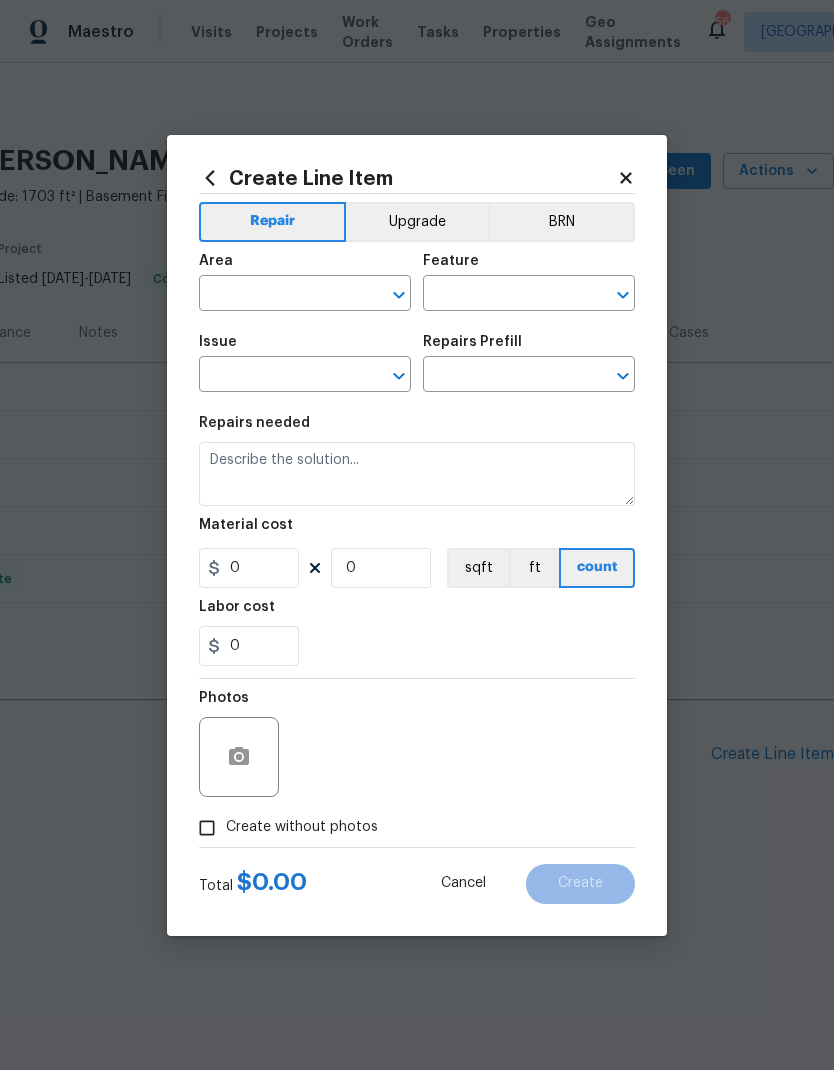 click at bounding box center [277, 295] 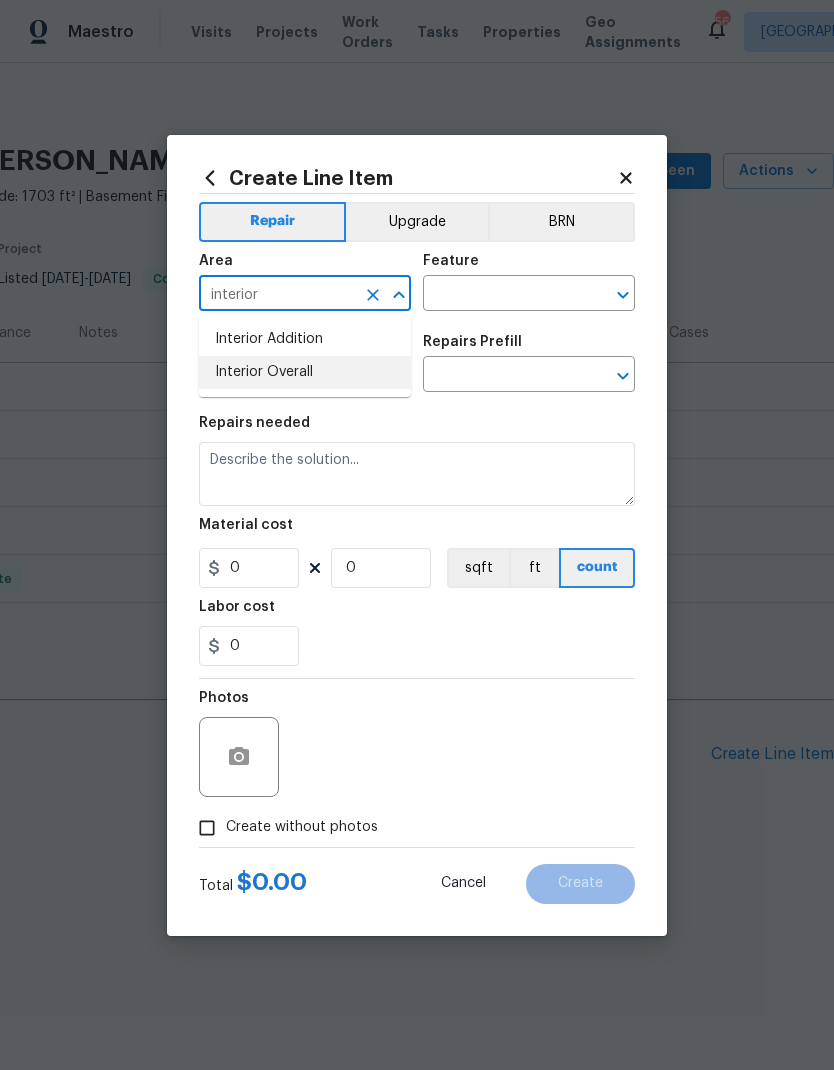 click on "Interior Overall" at bounding box center [305, 372] 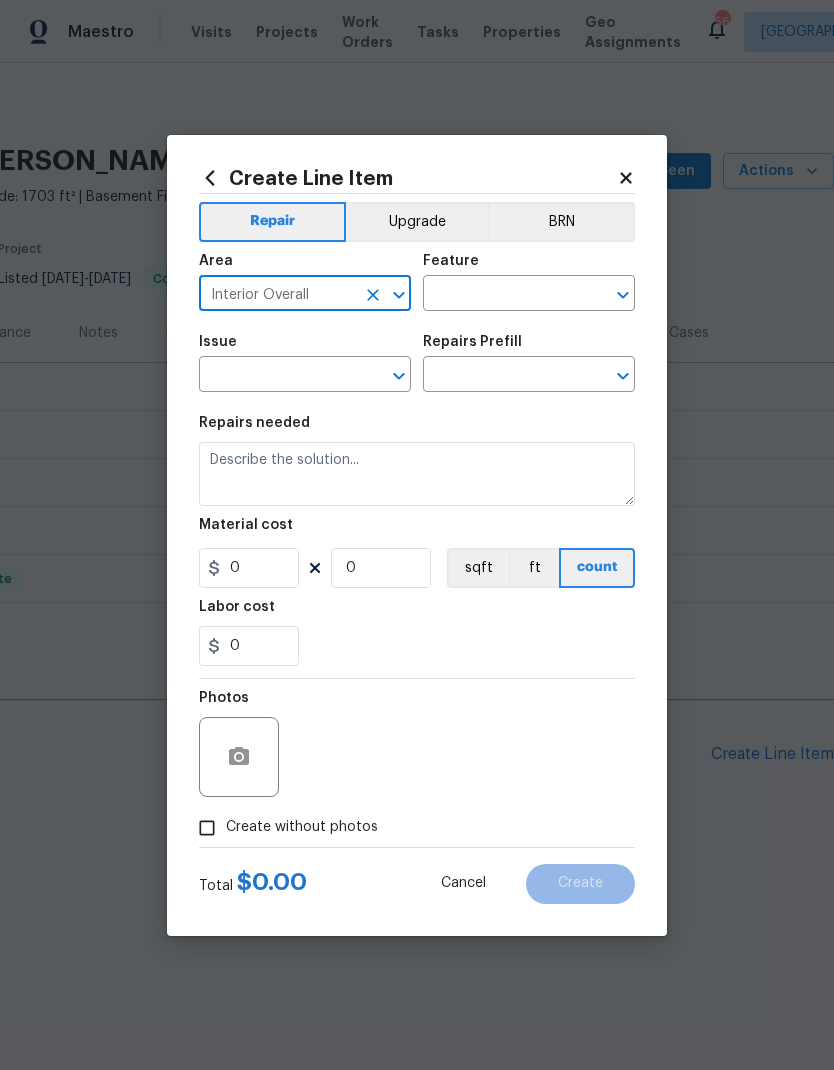 click at bounding box center (501, 295) 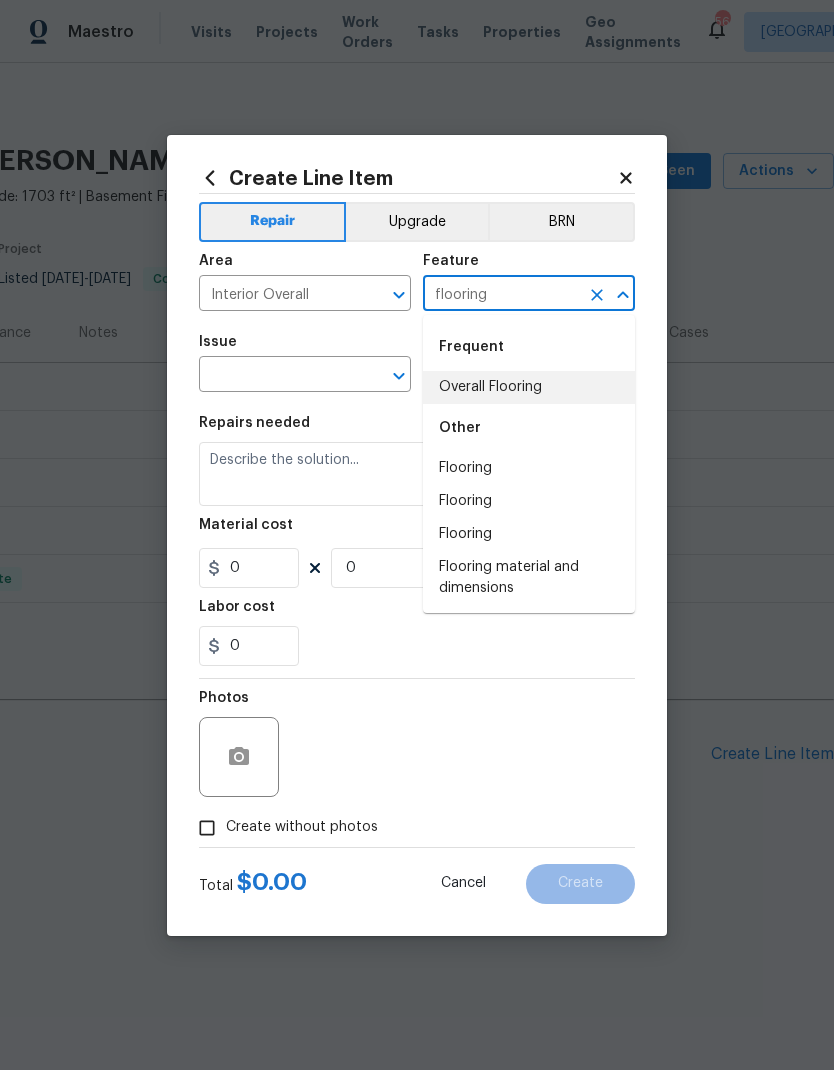 click on "Overall Flooring" at bounding box center [529, 387] 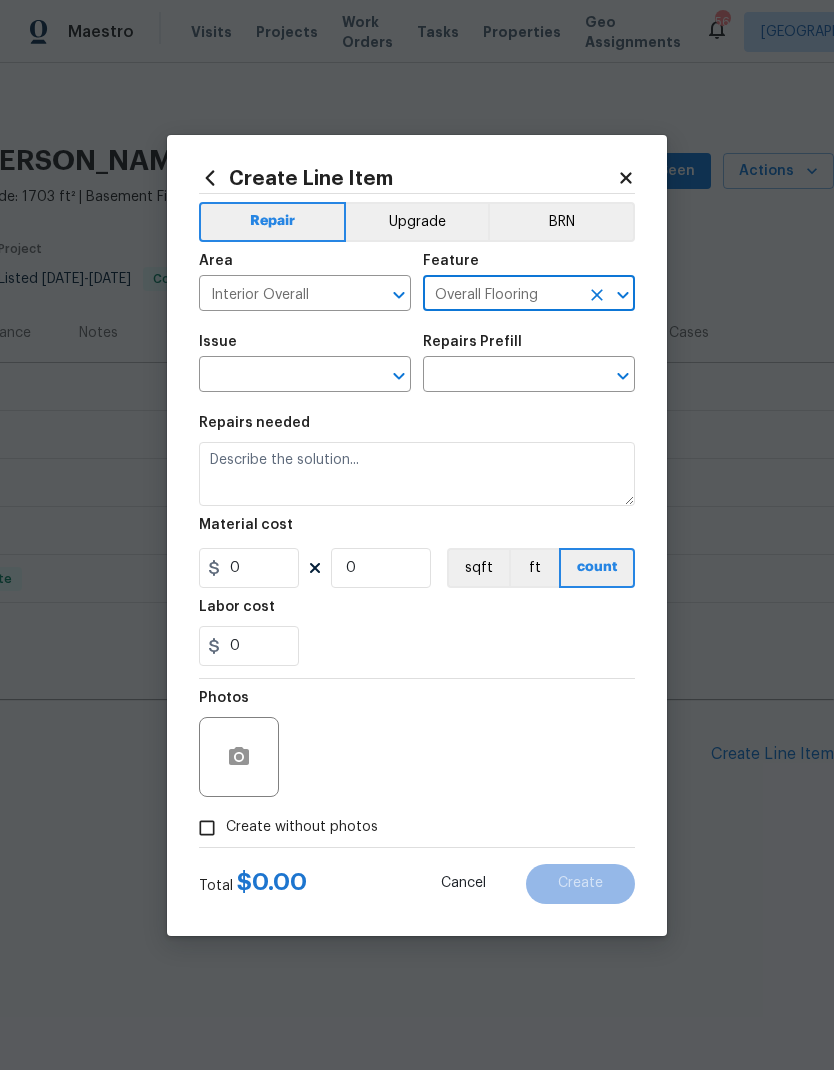 click at bounding box center (277, 376) 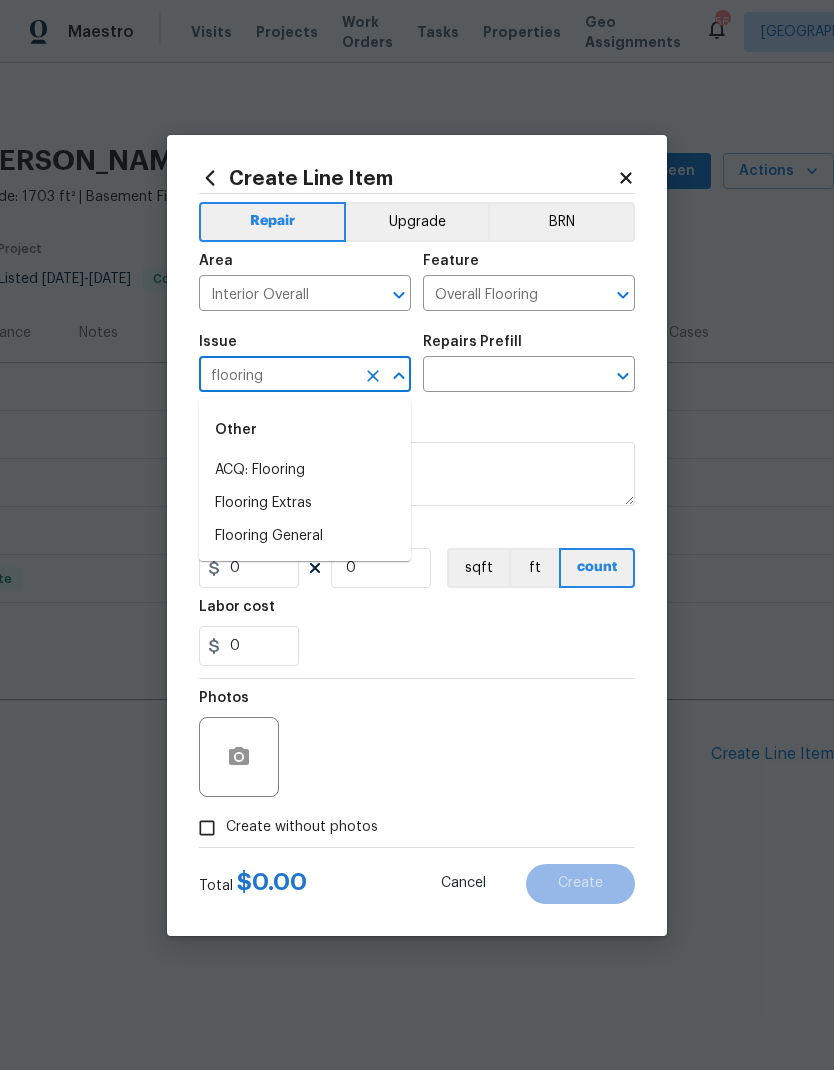 click on "Flooring Extras" at bounding box center (305, 503) 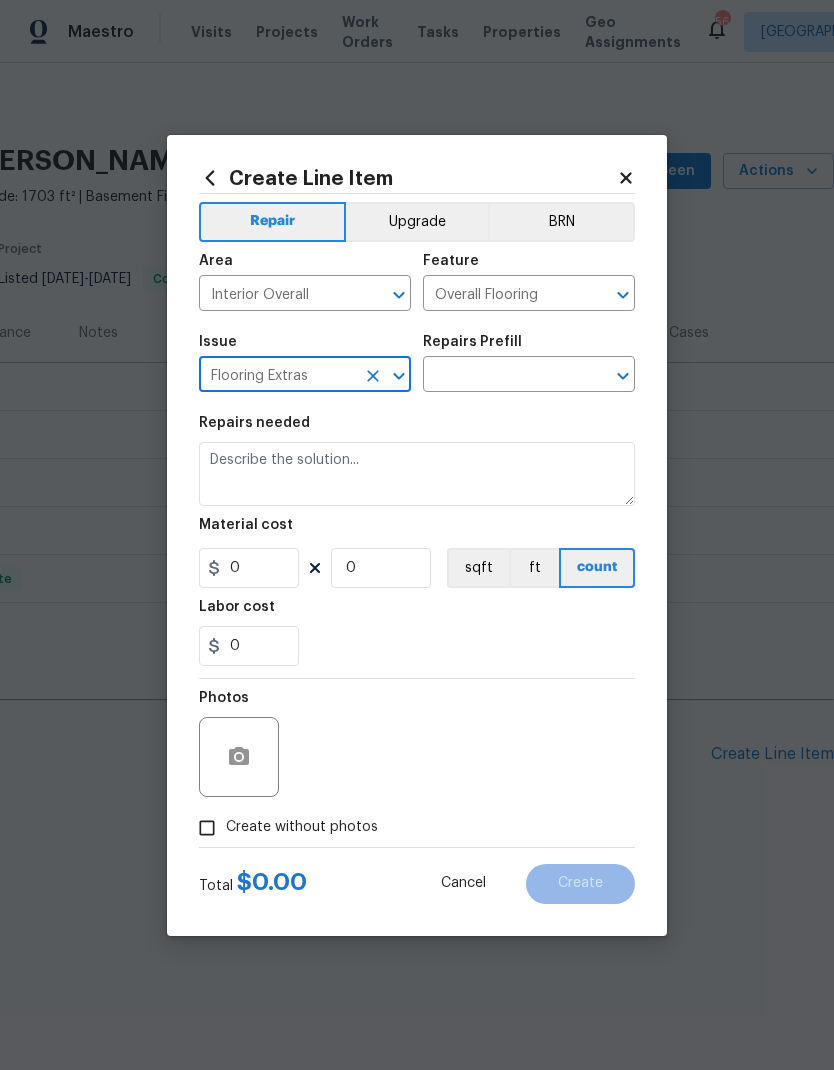 click on "Repairs Prefill" at bounding box center (529, 348) 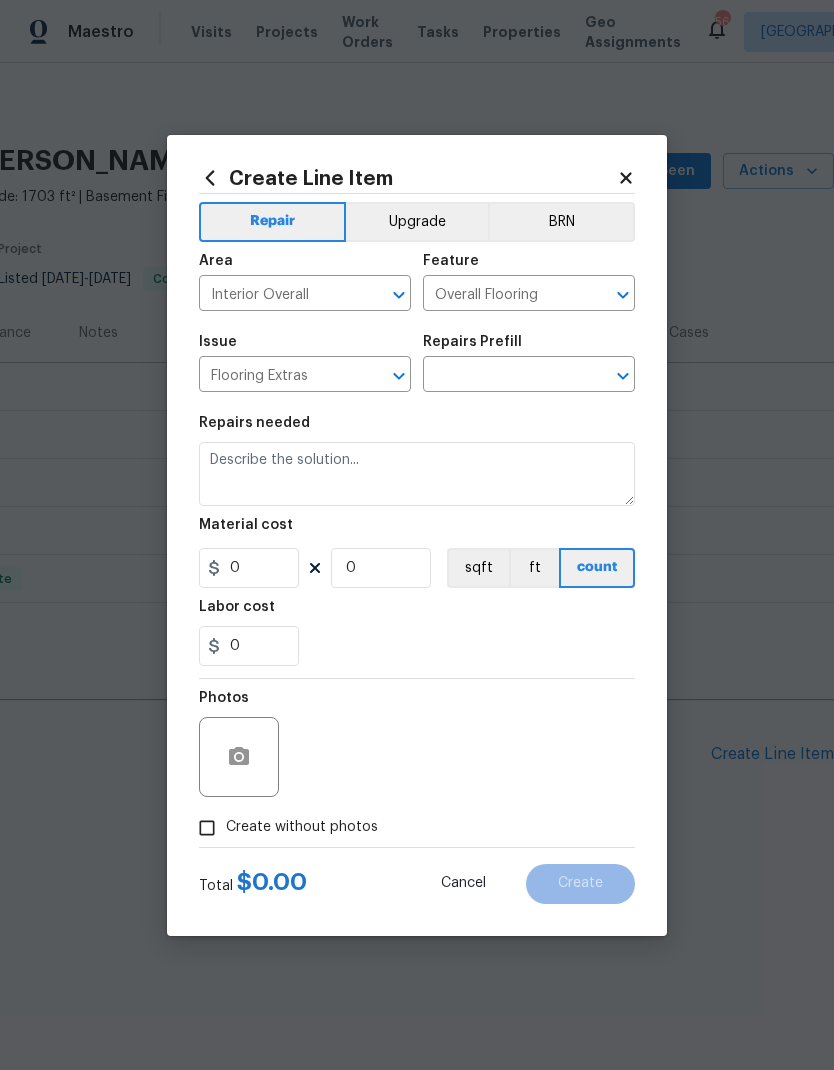 click at bounding box center [501, 376] 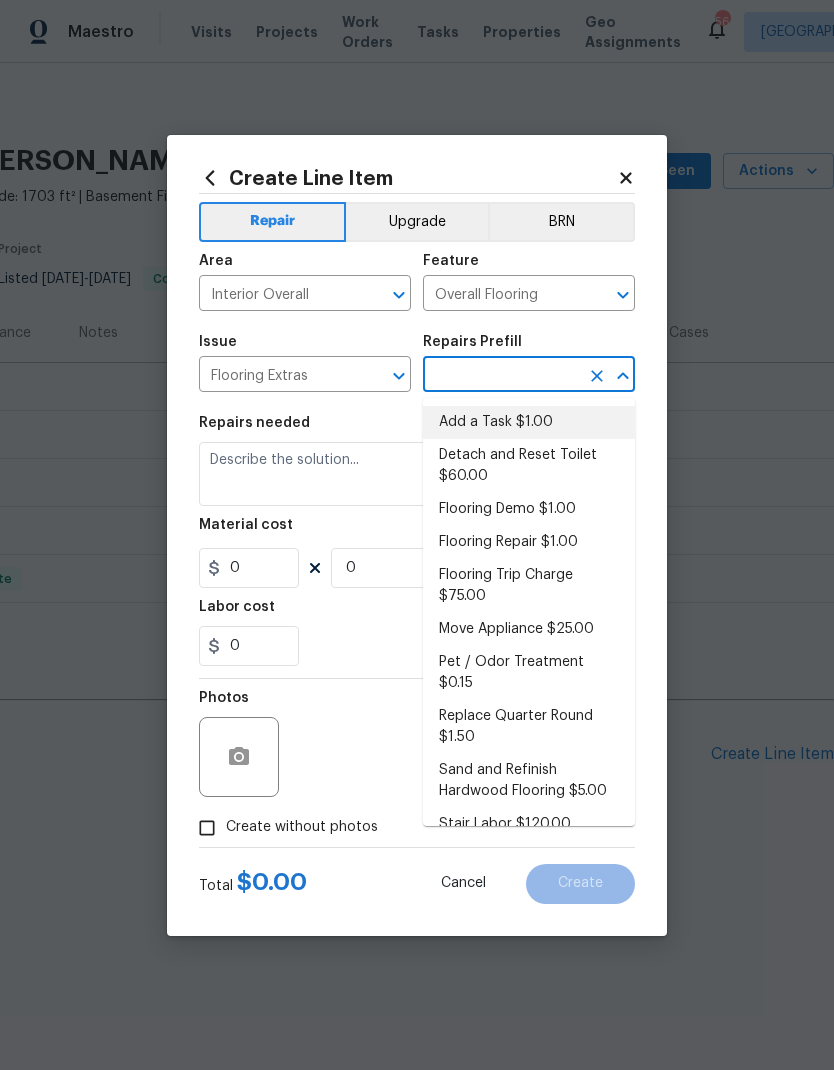 click on "Add a Task $1.00" at bounding box center [529, 422] 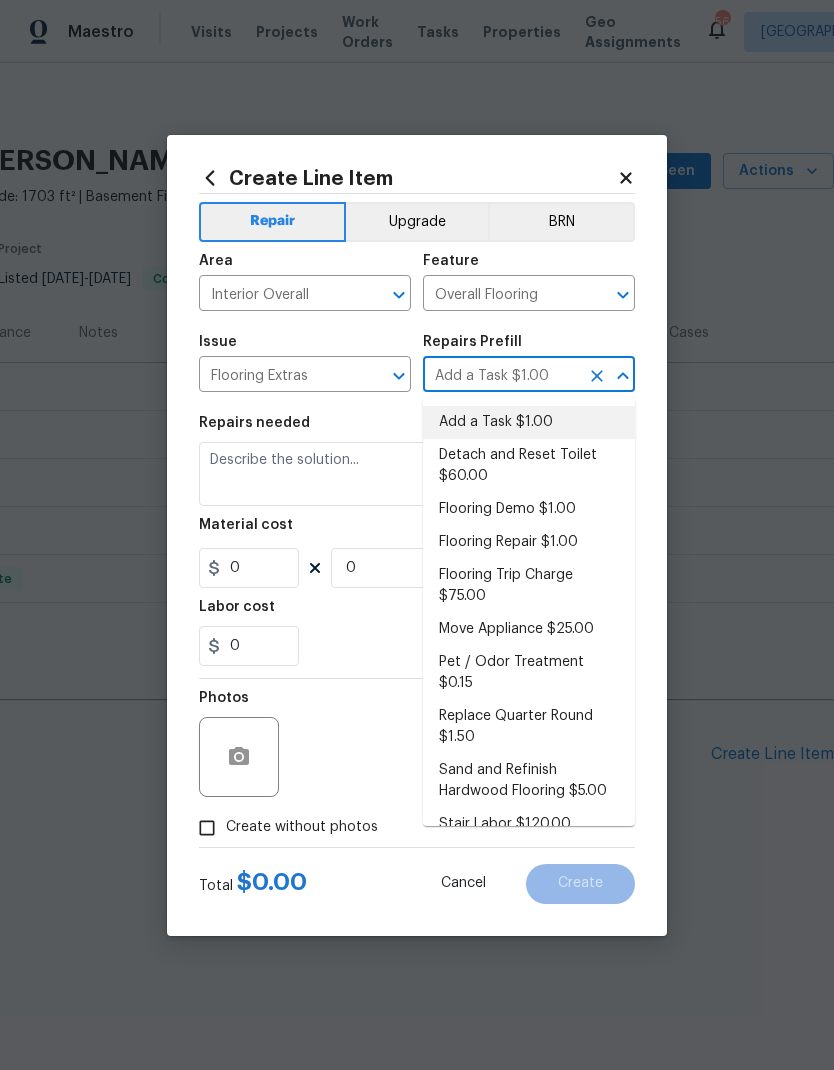 type 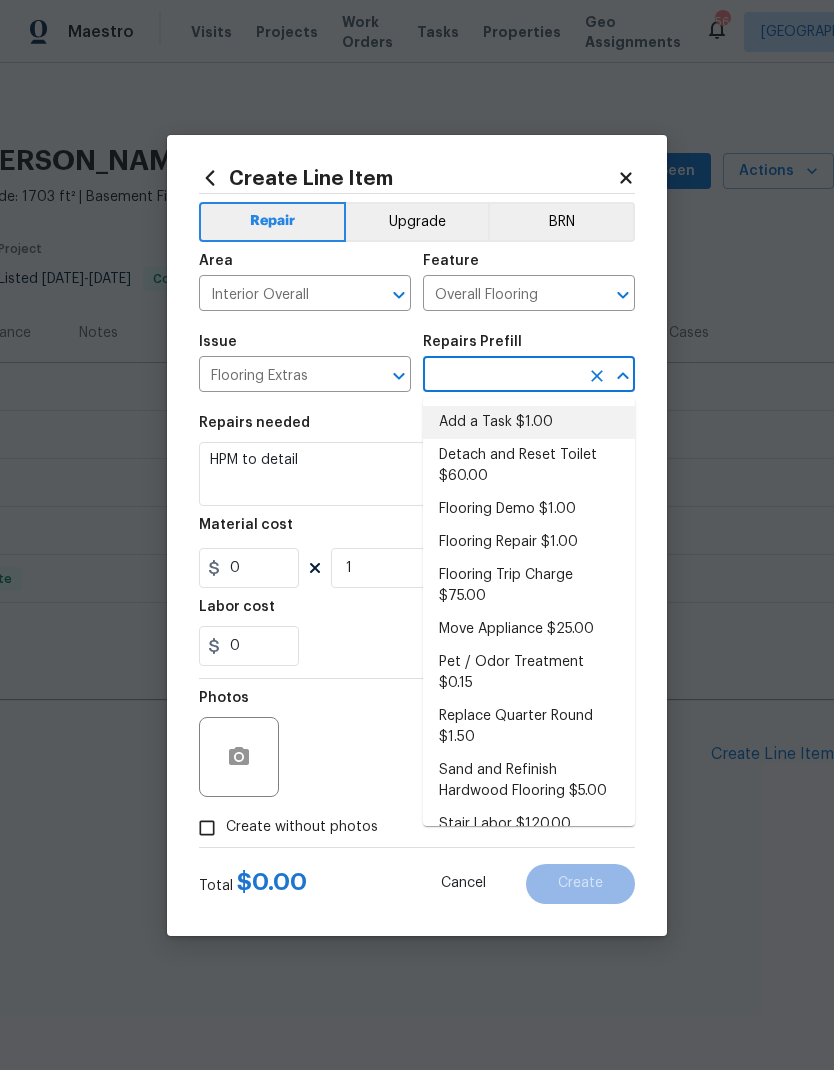 type on "Add a Task $1.00" 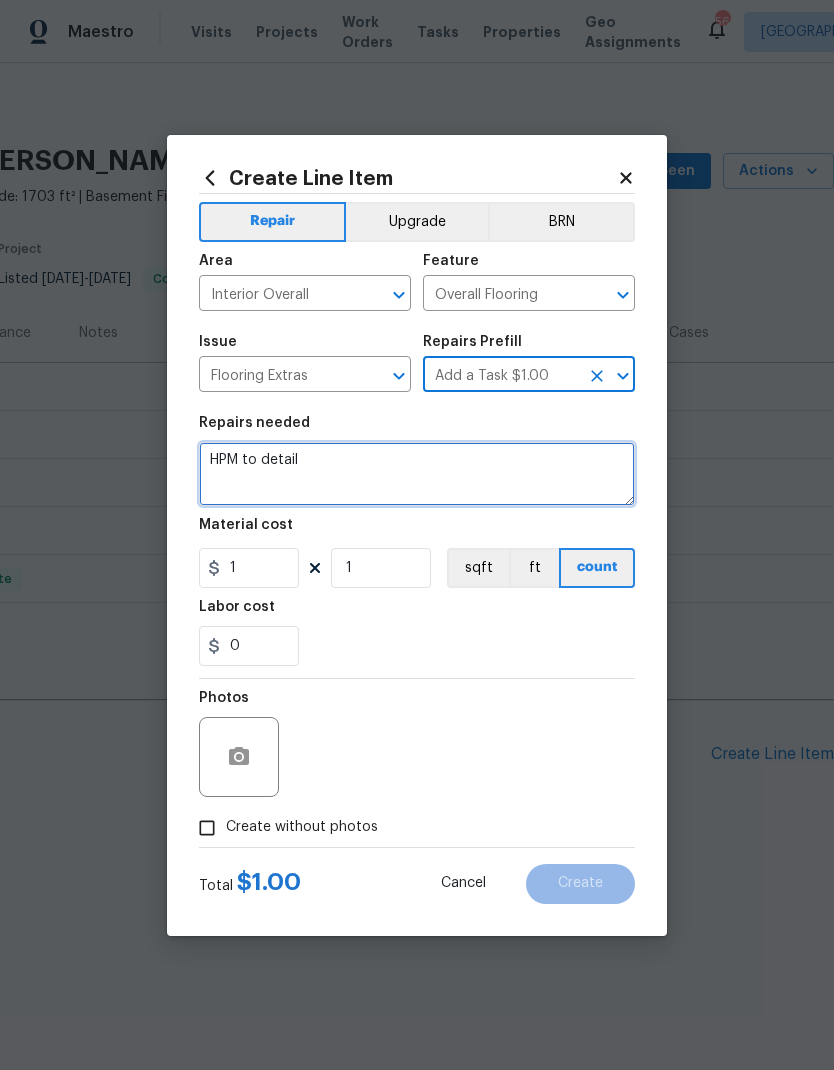 click on "HPM to detail" at bounding box center [417, 474] 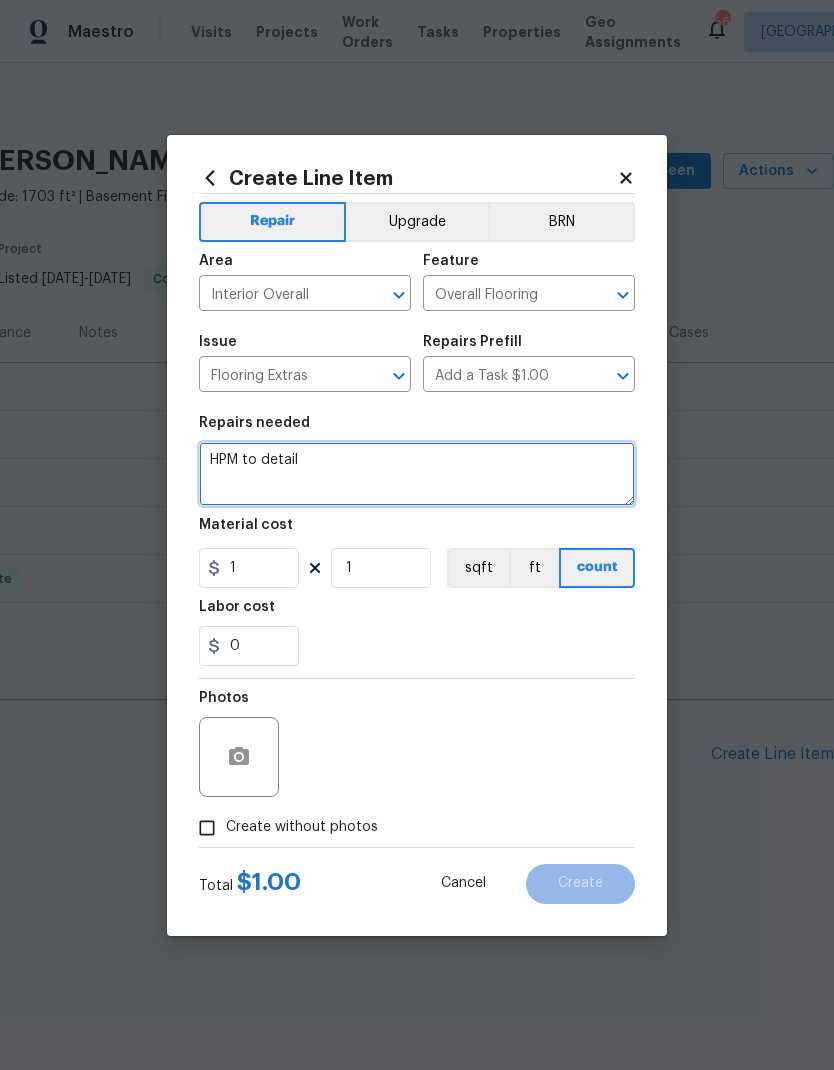 click on "HPM to detail" at bounding box center (417, 474) 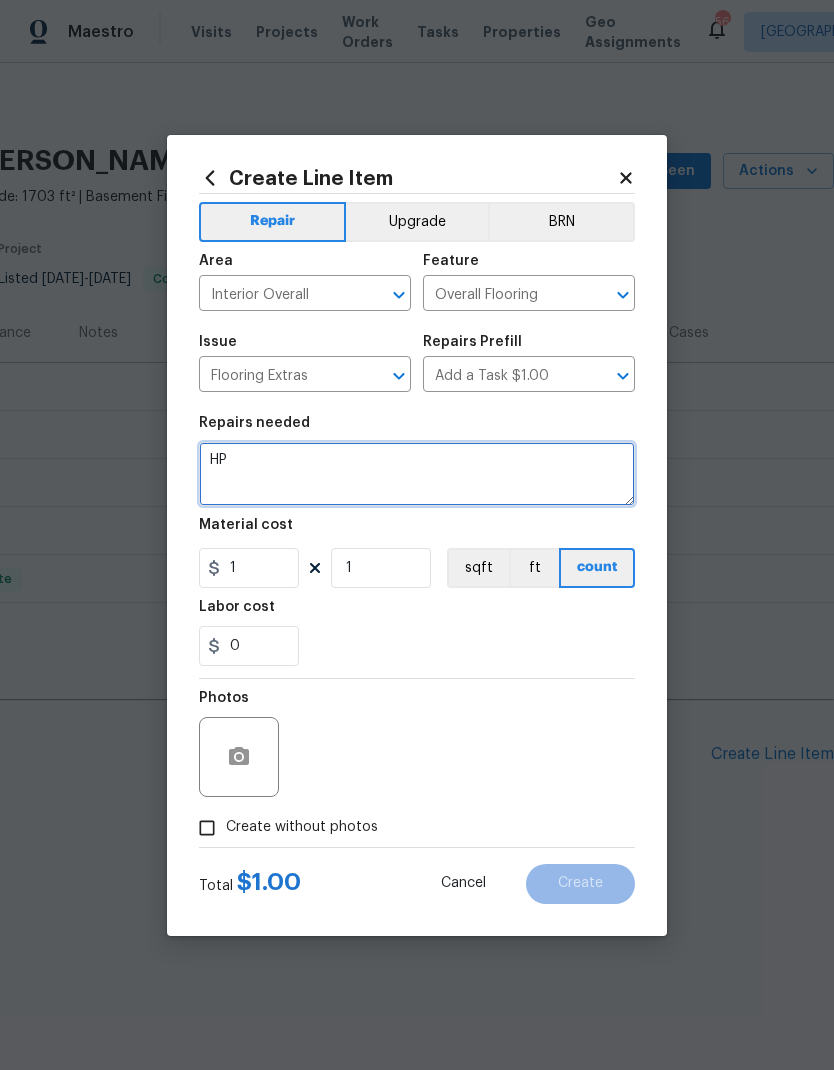 type on "H" 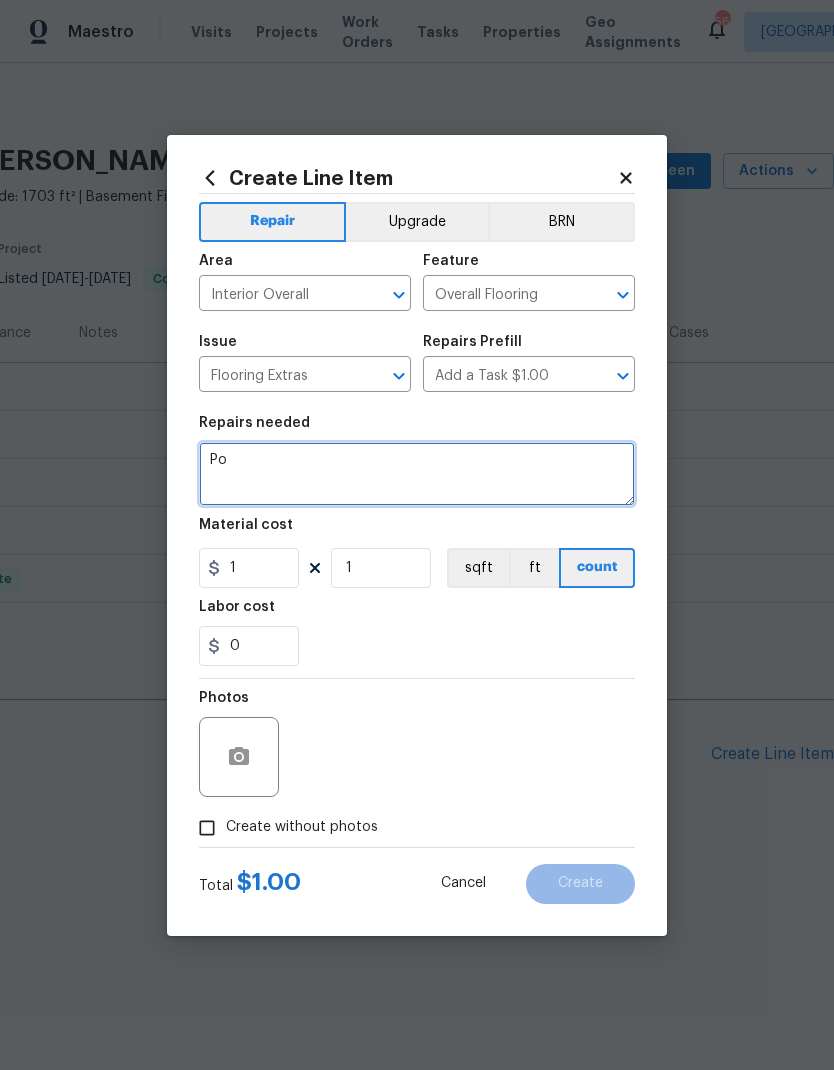 type on "P" 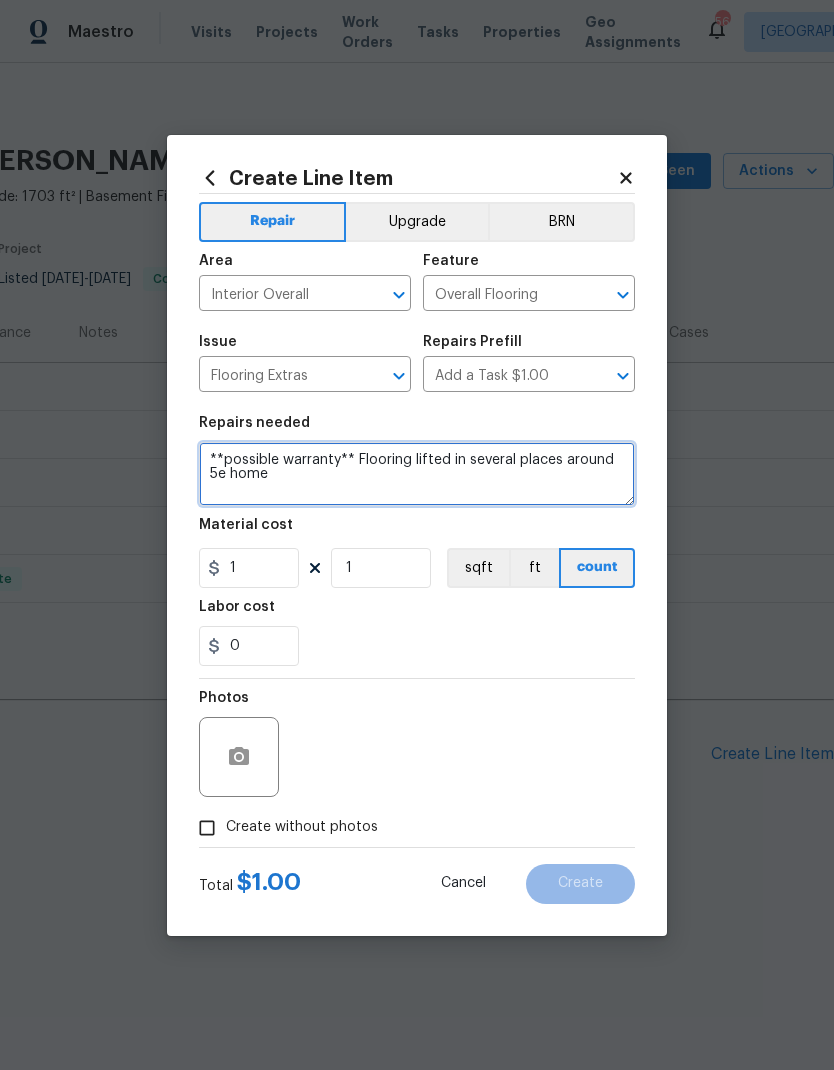 click on "**possible warranty** Flooring lifted in several places around 5e home" at bounding box center (417, 474) 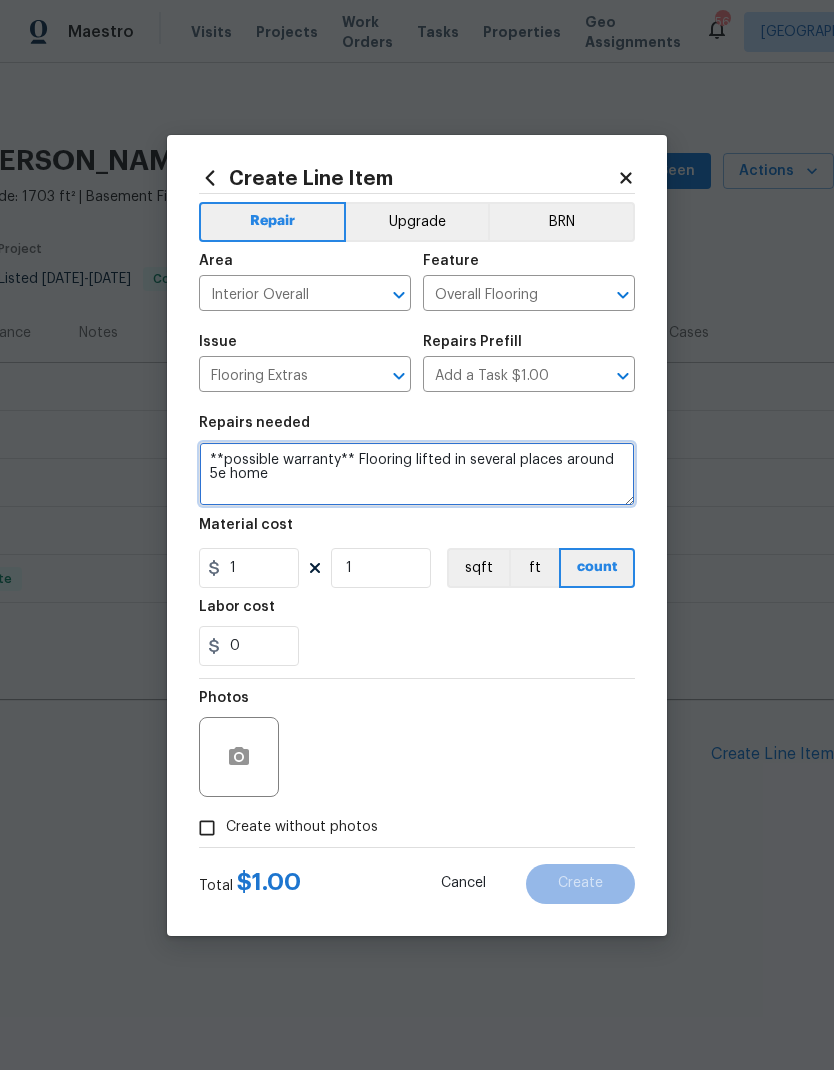 click on "**possible warranty** Flooring lifted in several places around 5e home" at bounding box center [417, 474] 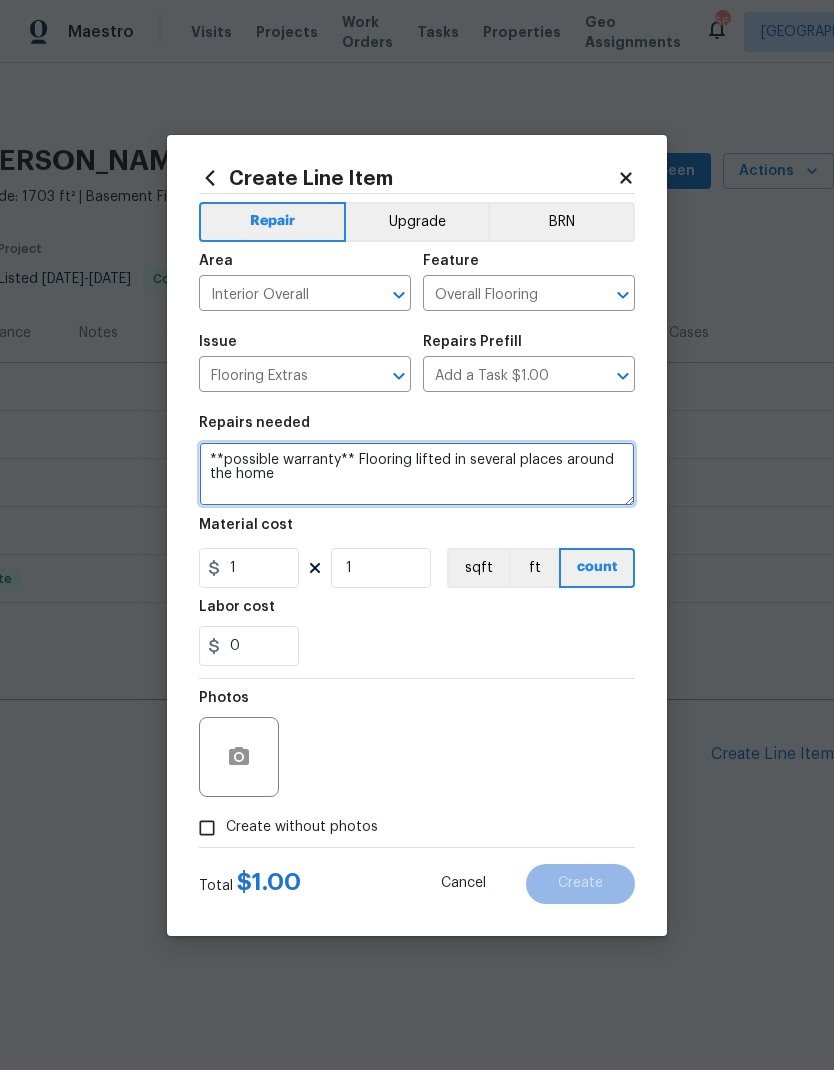 click on "**possible warranty** Flooring lifted in several places around the home" at bounding box center [417, 474] 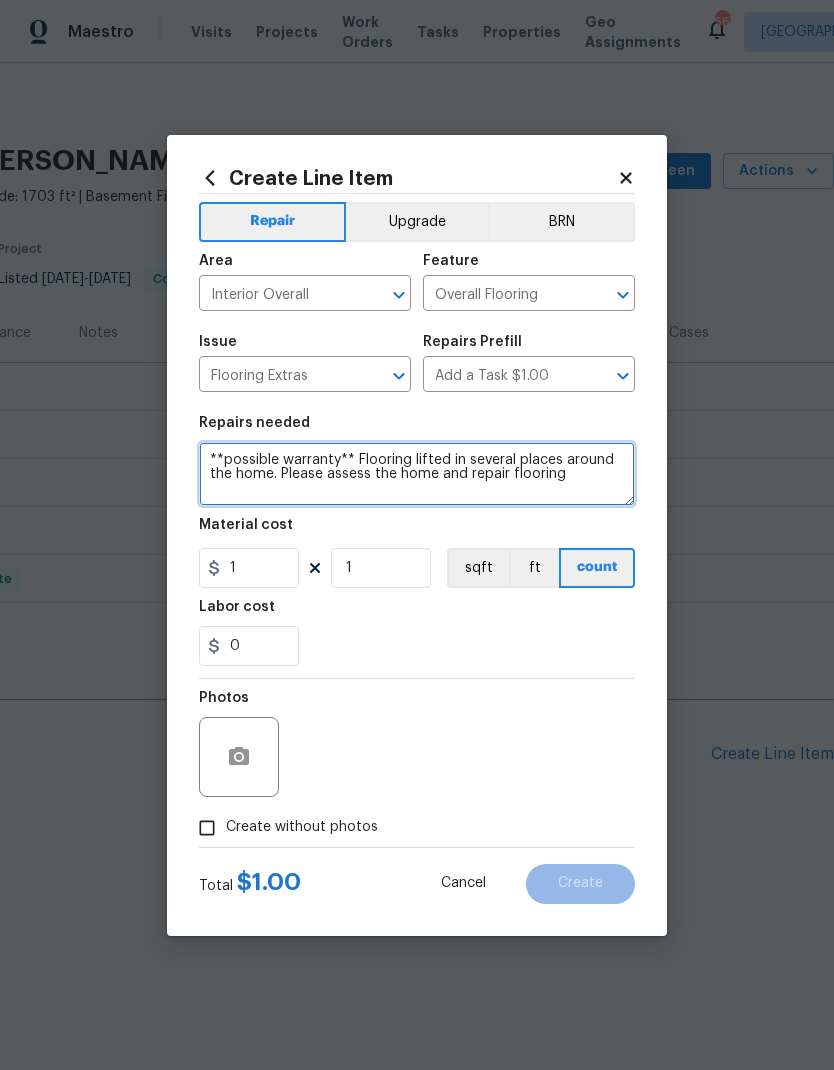 type on "**possible warranty** Flooring lifted in several places around the home. Please assess the home and repair flooring" 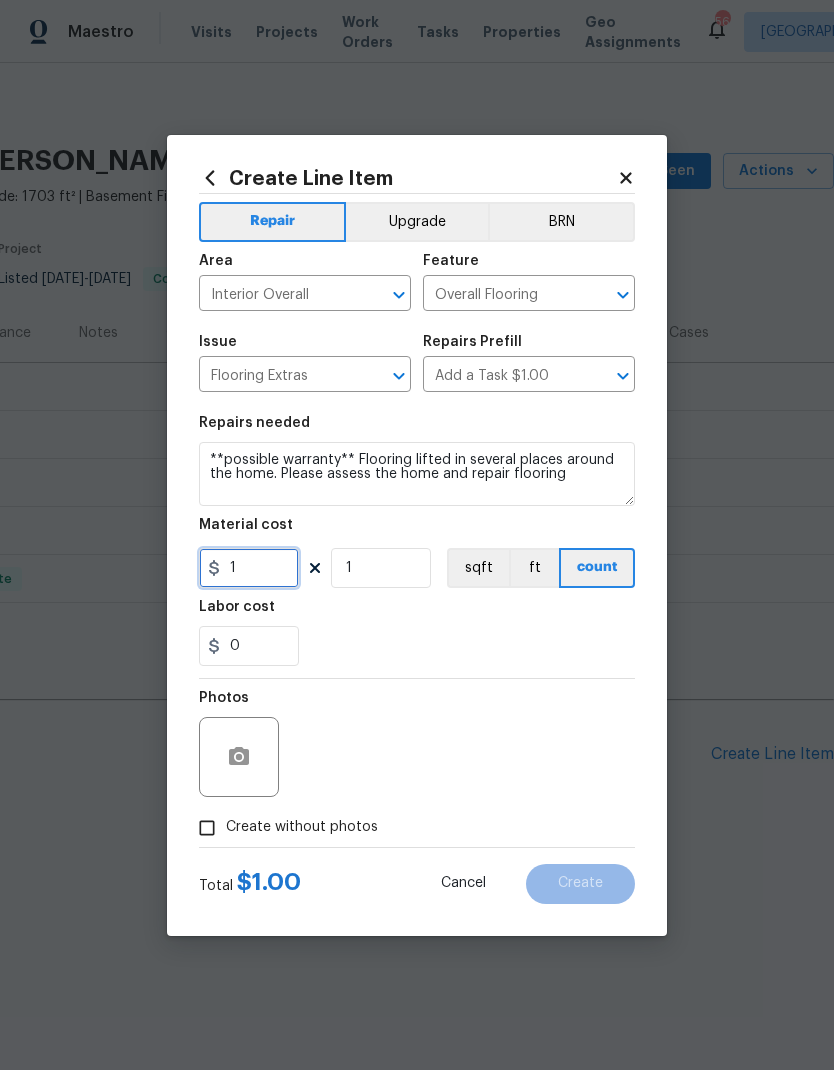 click on "1" at bounding box center (249, 568) 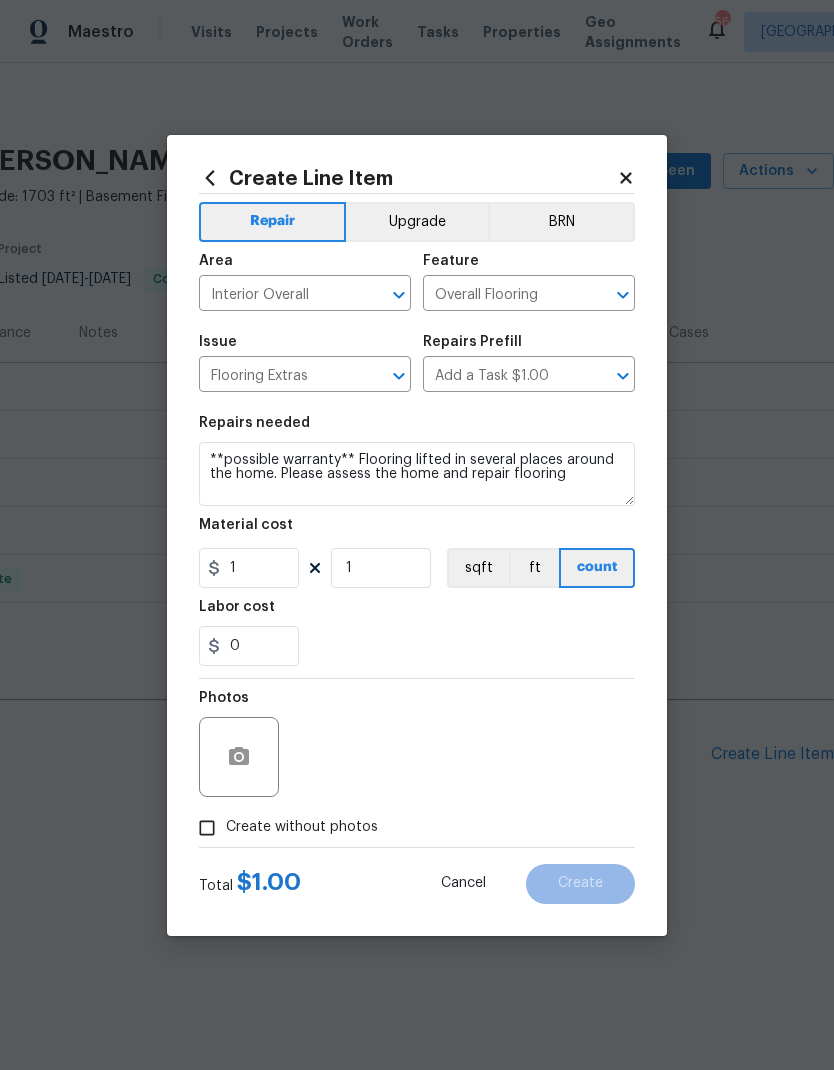 click on "0" at bounding box center (417, 646) 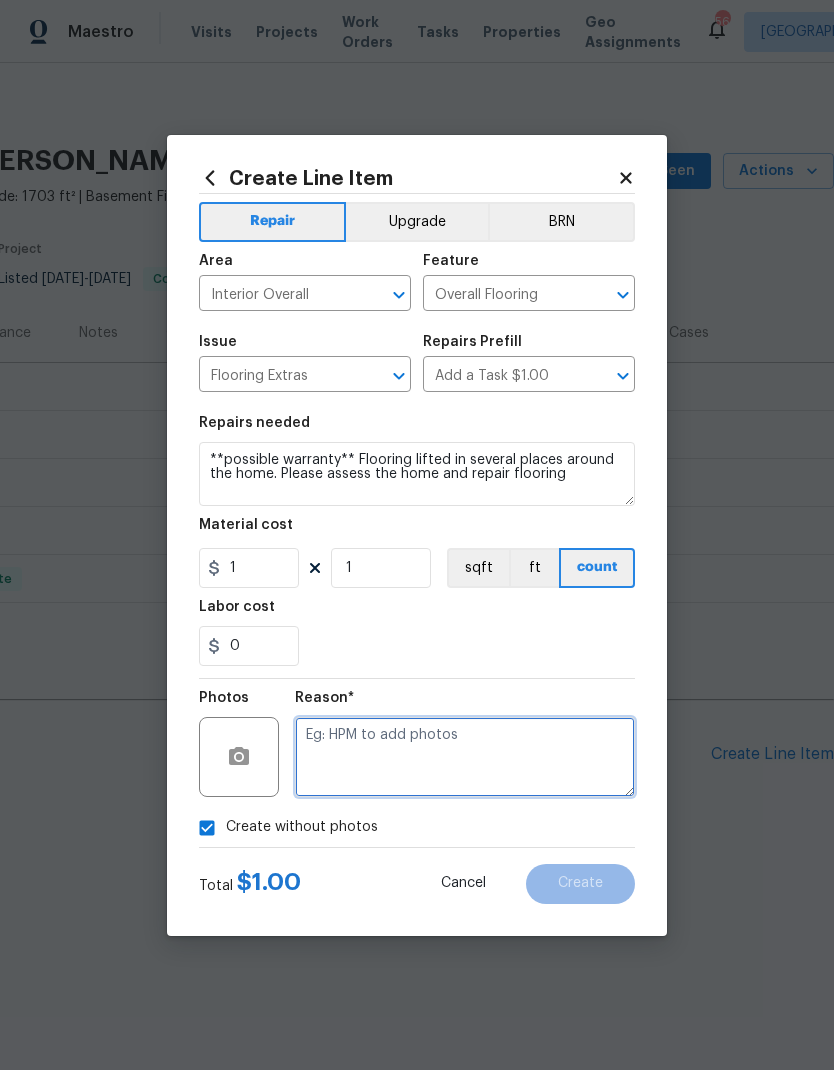 click at bounding box center [465, 757] 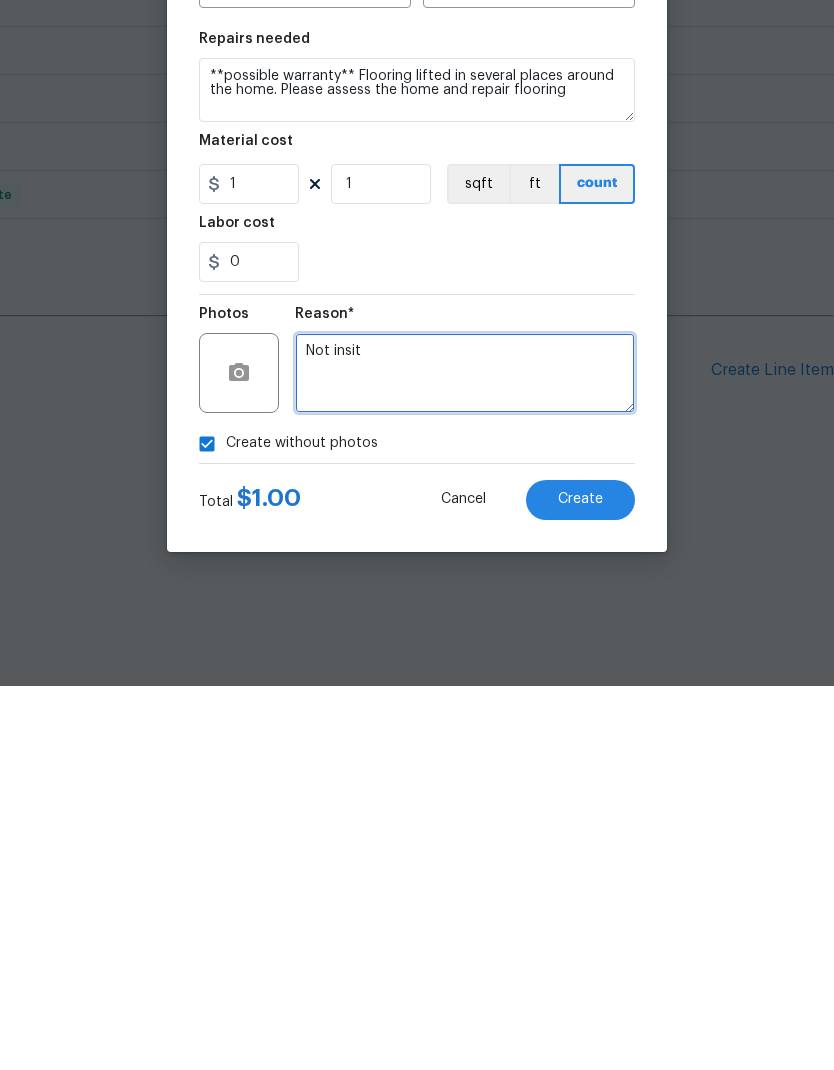 type on "Not insite" 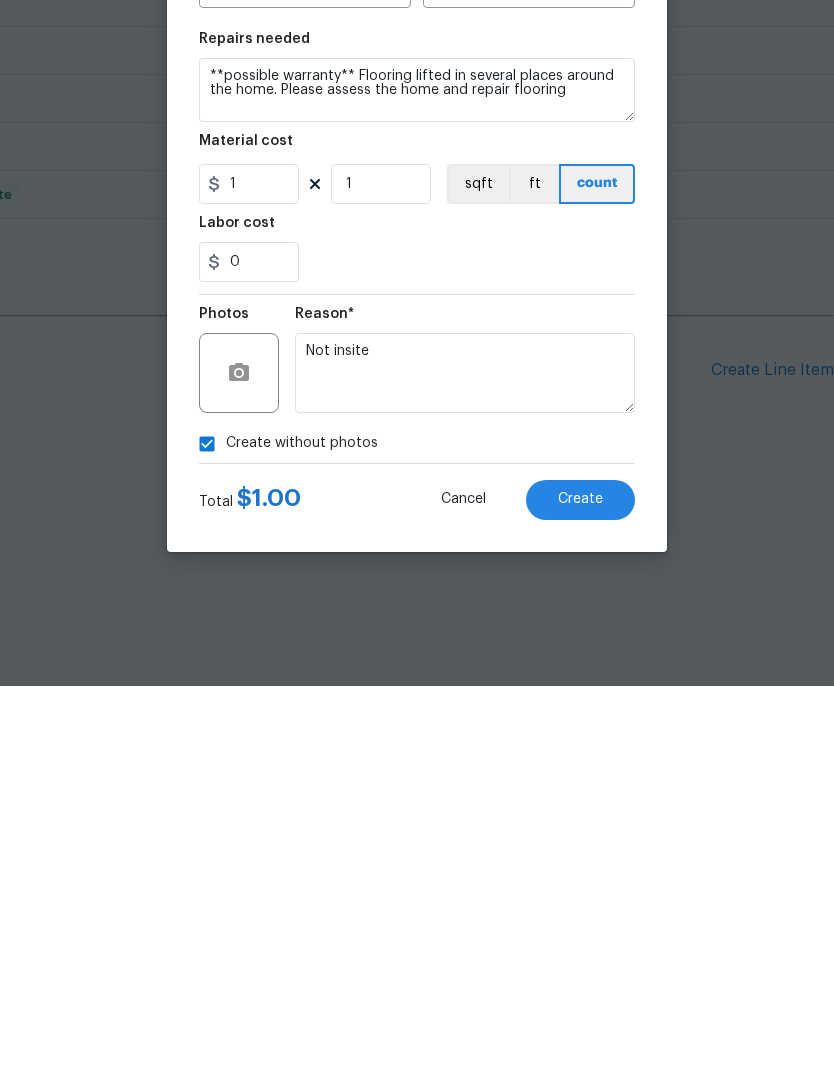click on "Create without photos" at bounding box center (207, 828) 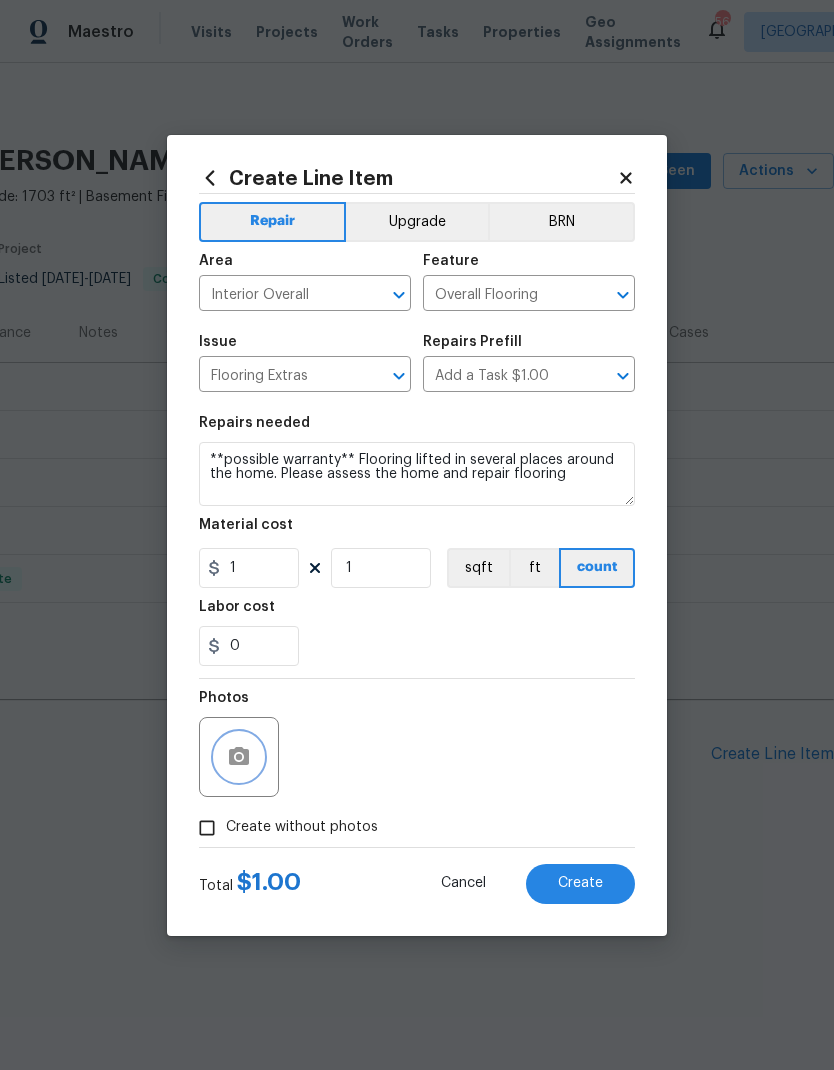 click at bounding box center [239, 757] 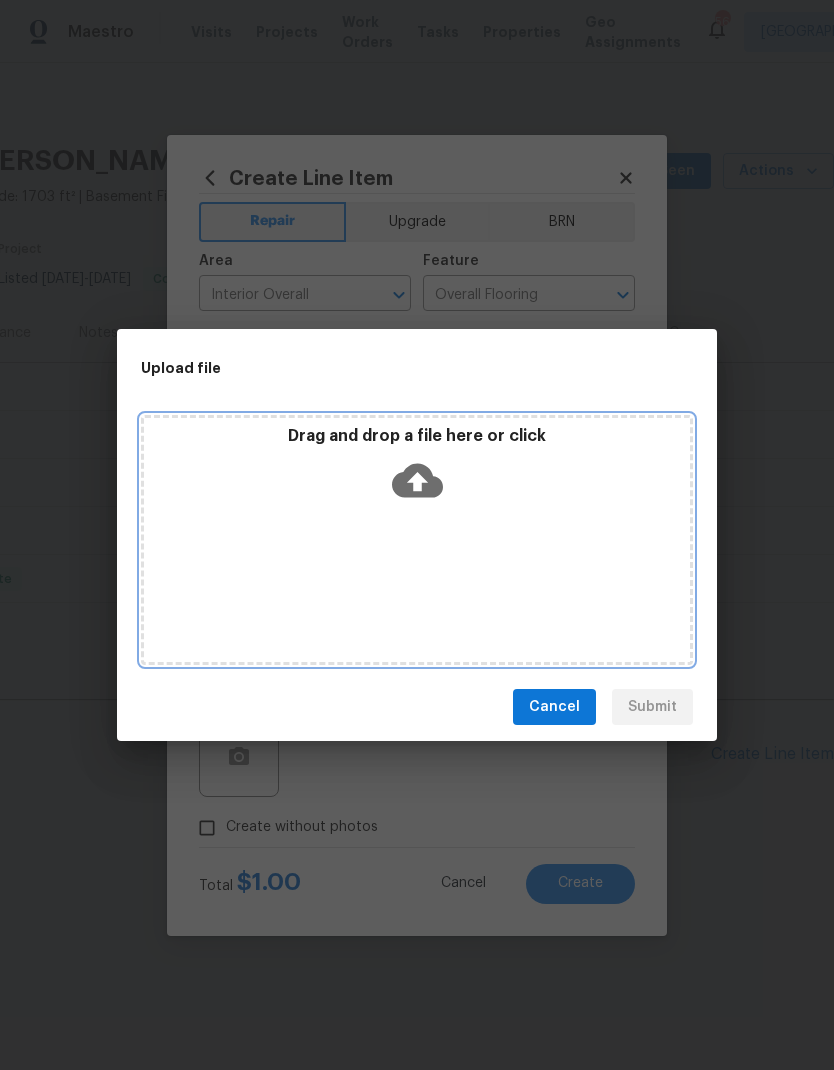 click 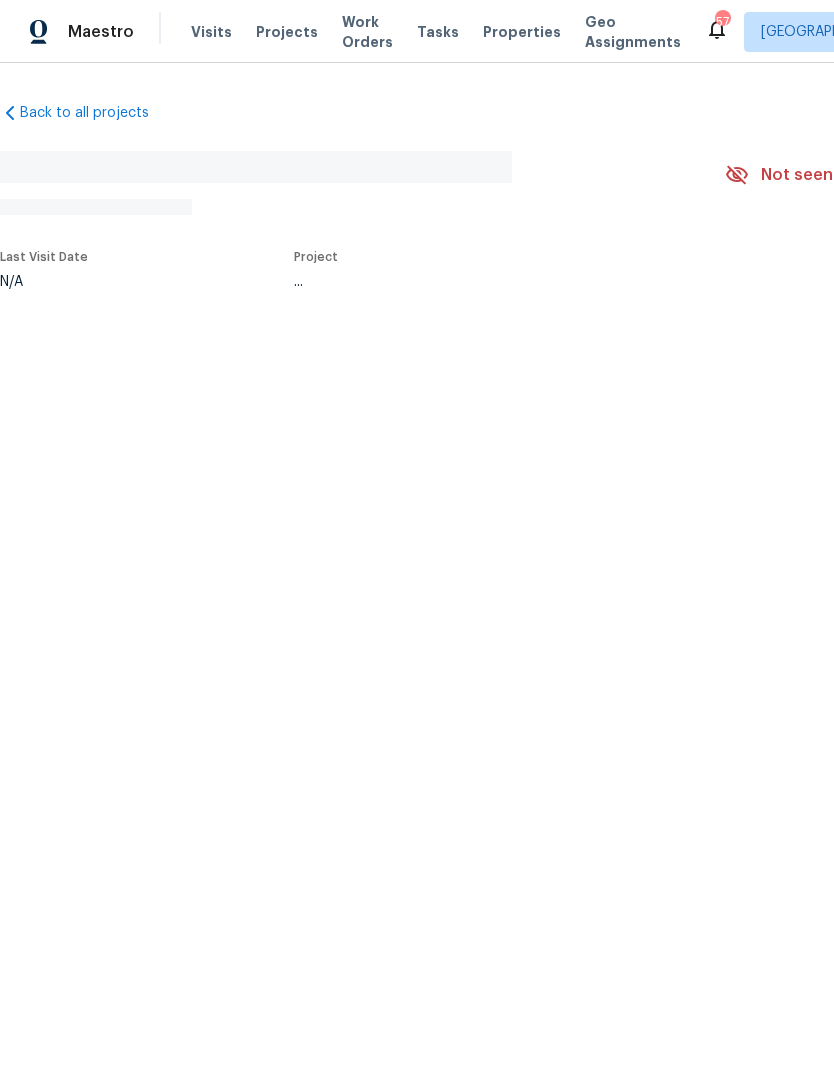 scroll, scrollTop: 0, scrollLeft: 0, axis: both 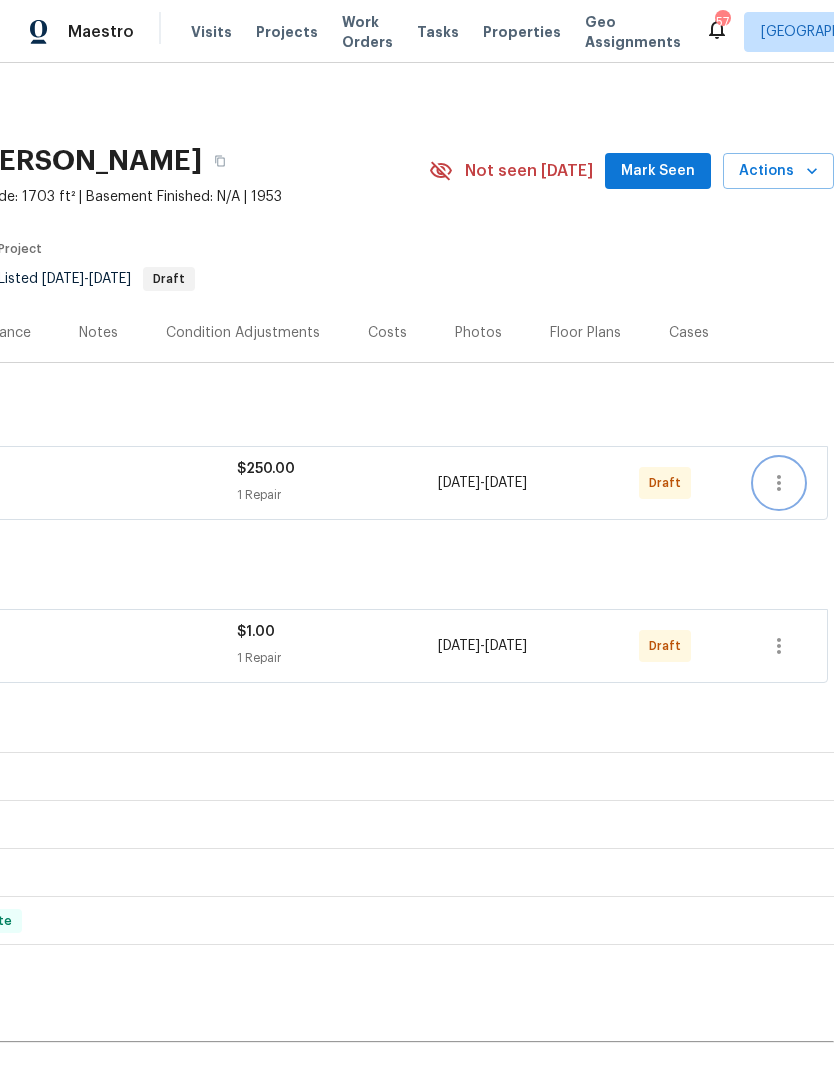 click 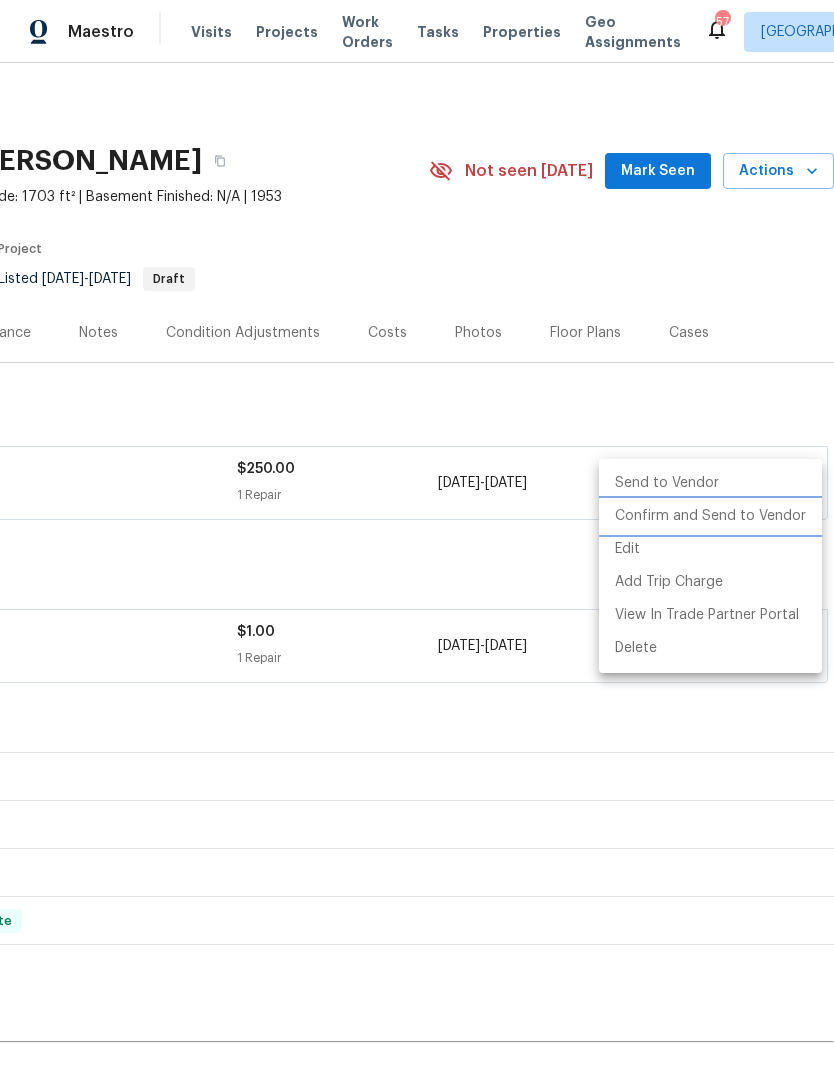 click on "Confirm and Send to Vendor" at bounding box center [710, 516] 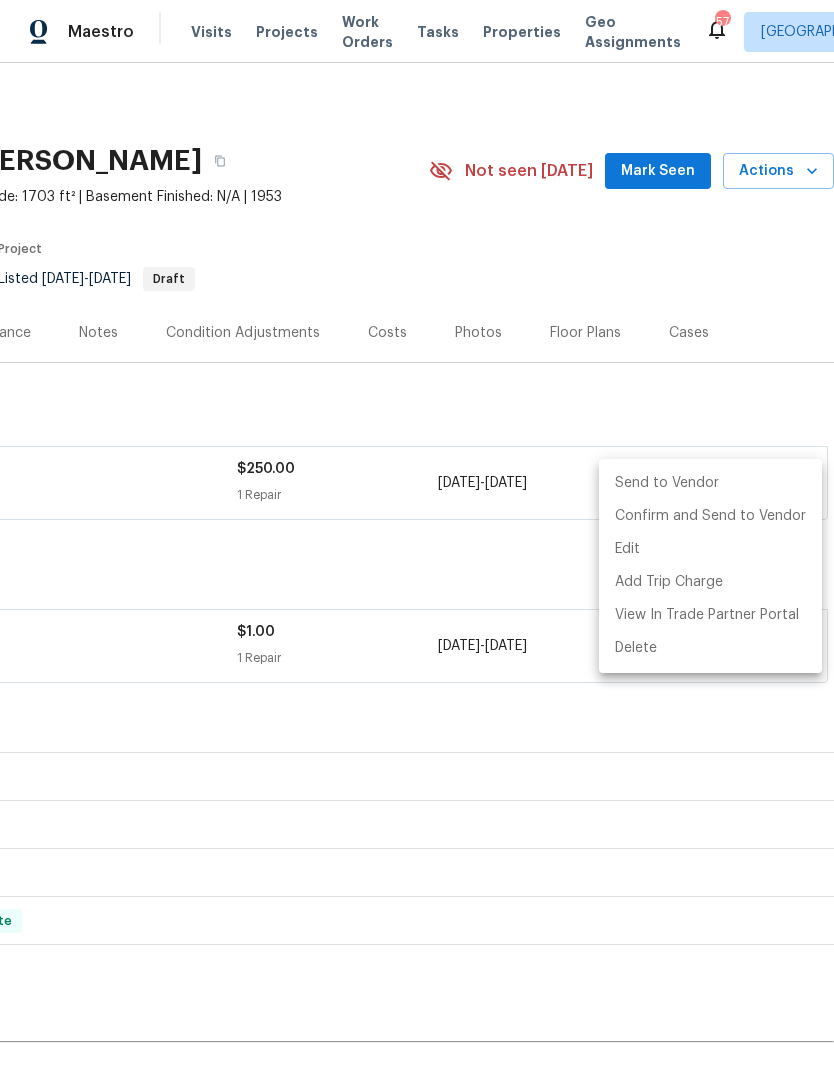 click at bounding box center [417, 535] 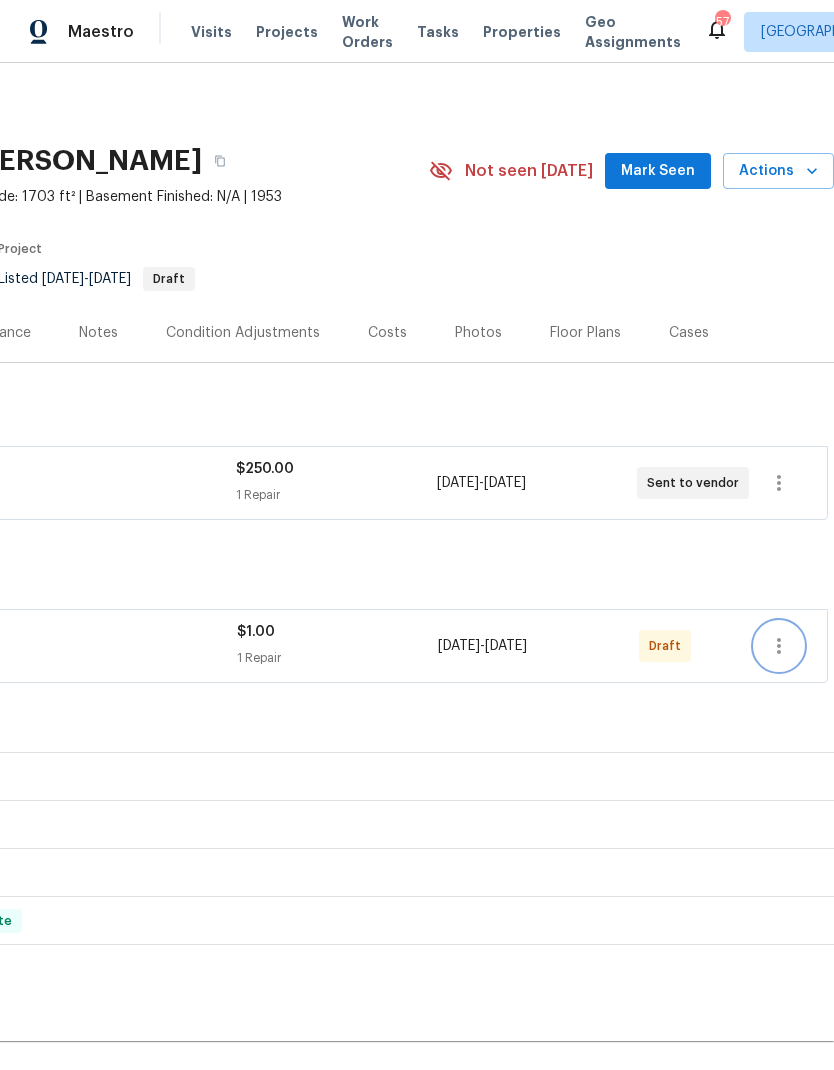 click at bounding box center [779, 646] 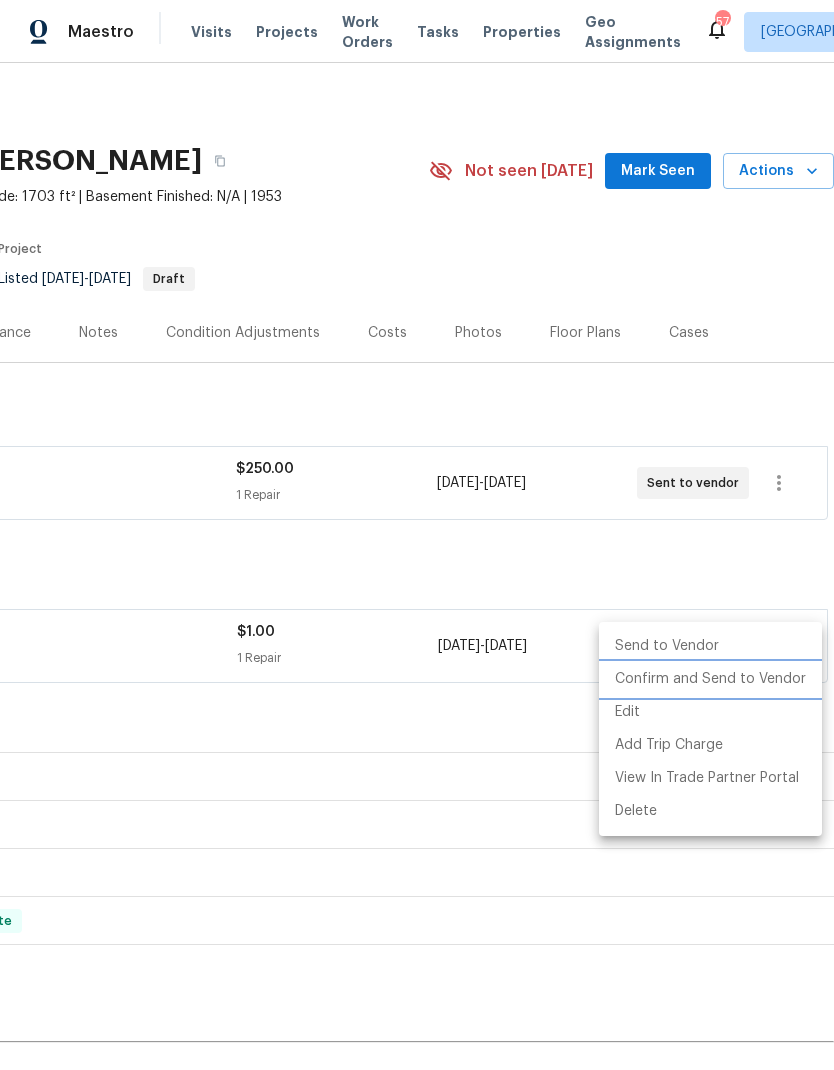 click on "Confirm and Send to Vendor" at bounding box center [710, 679] 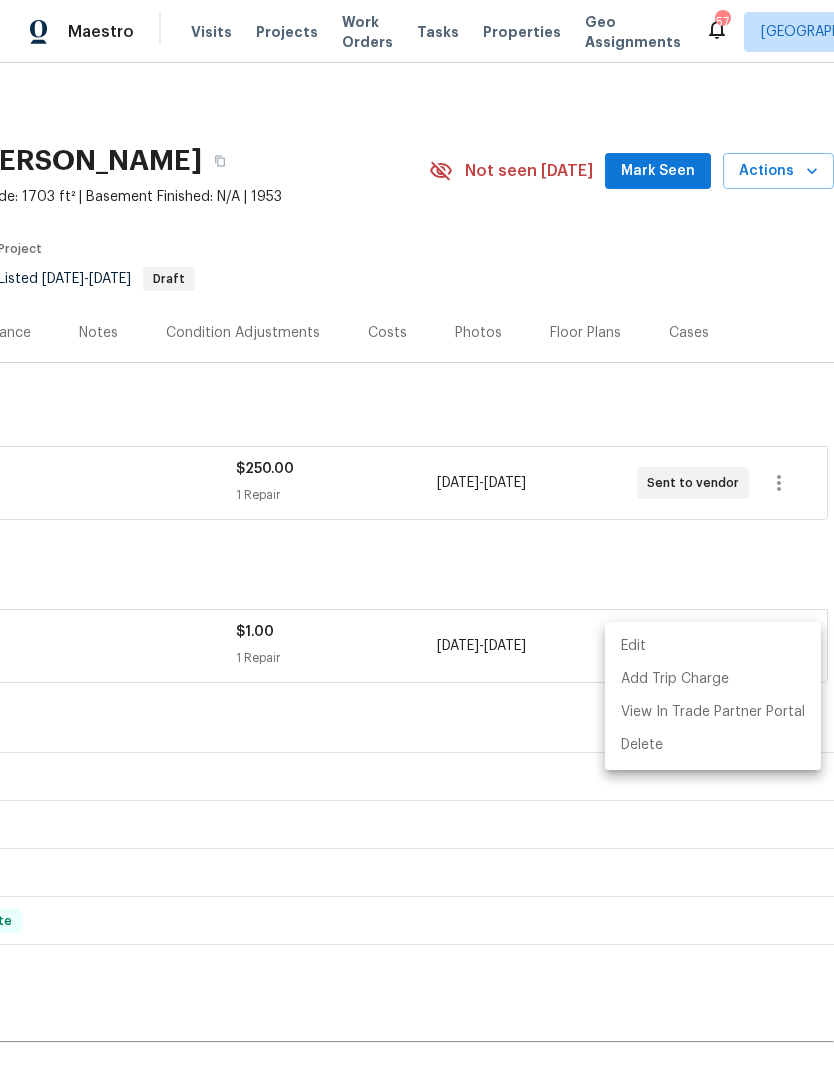 click at bounding box center [417, 535] 